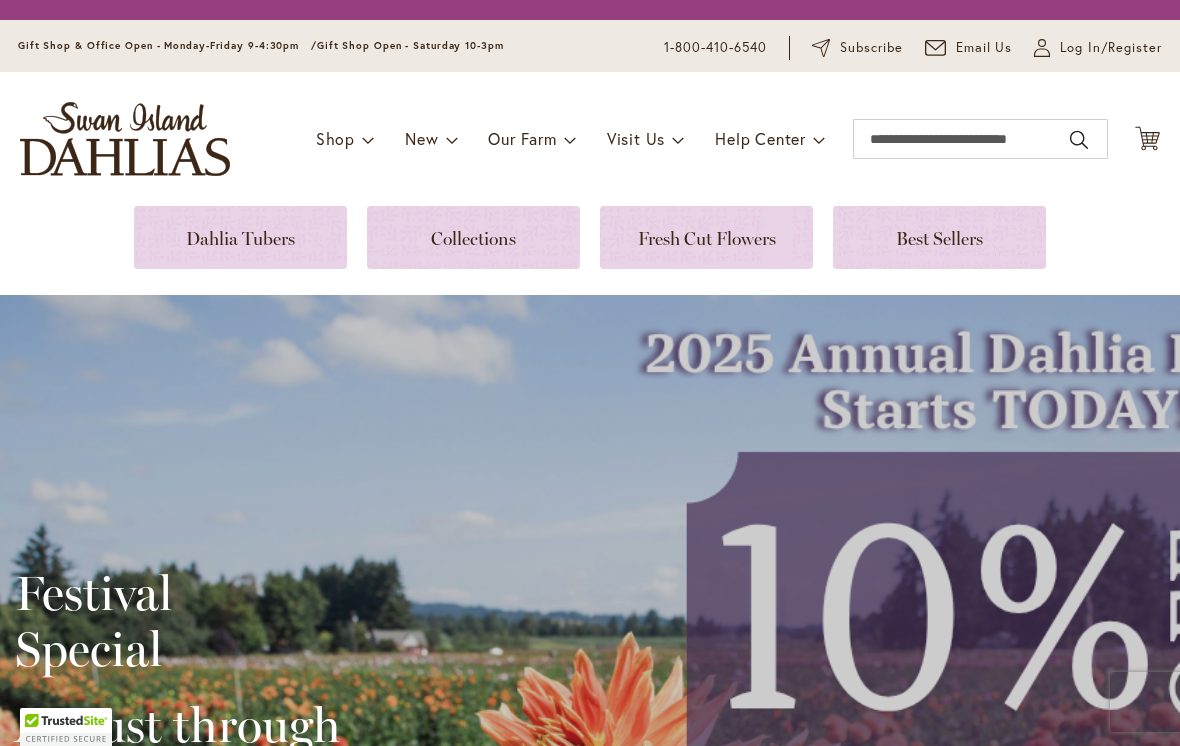 scroll, scrollTop: 0, scrollLeft: 0, axis: both 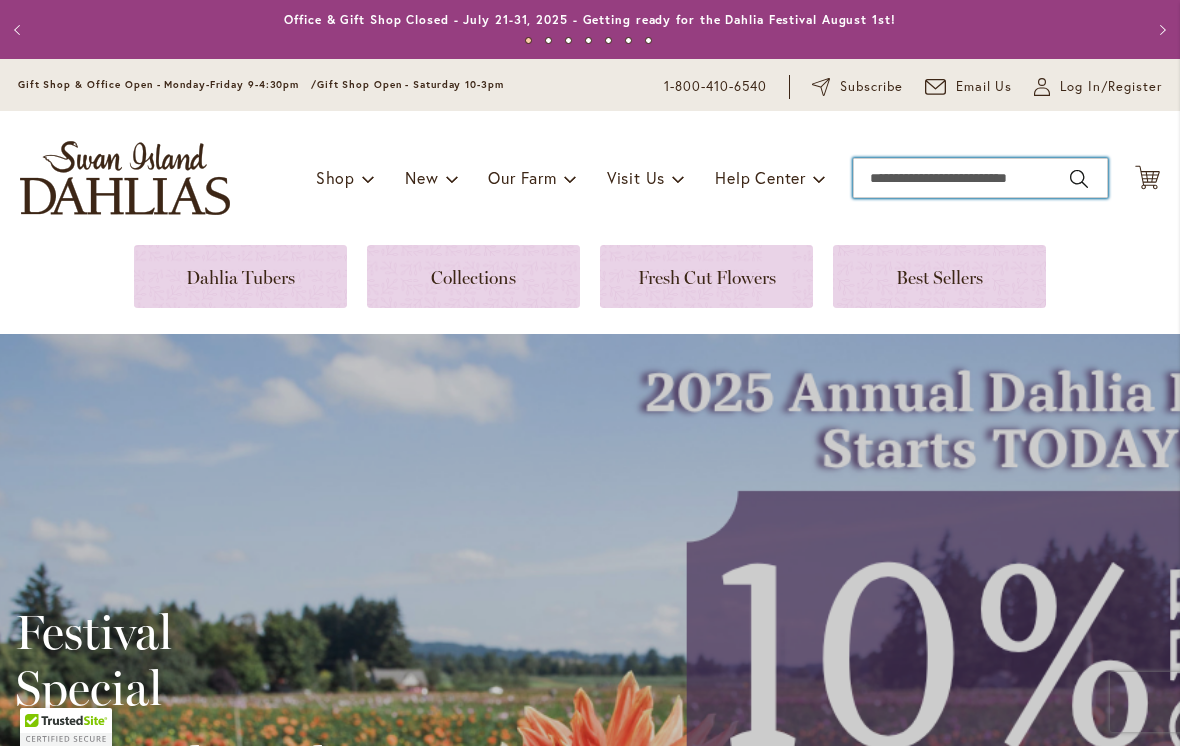click on "Search" at bounding box center [980, 178] 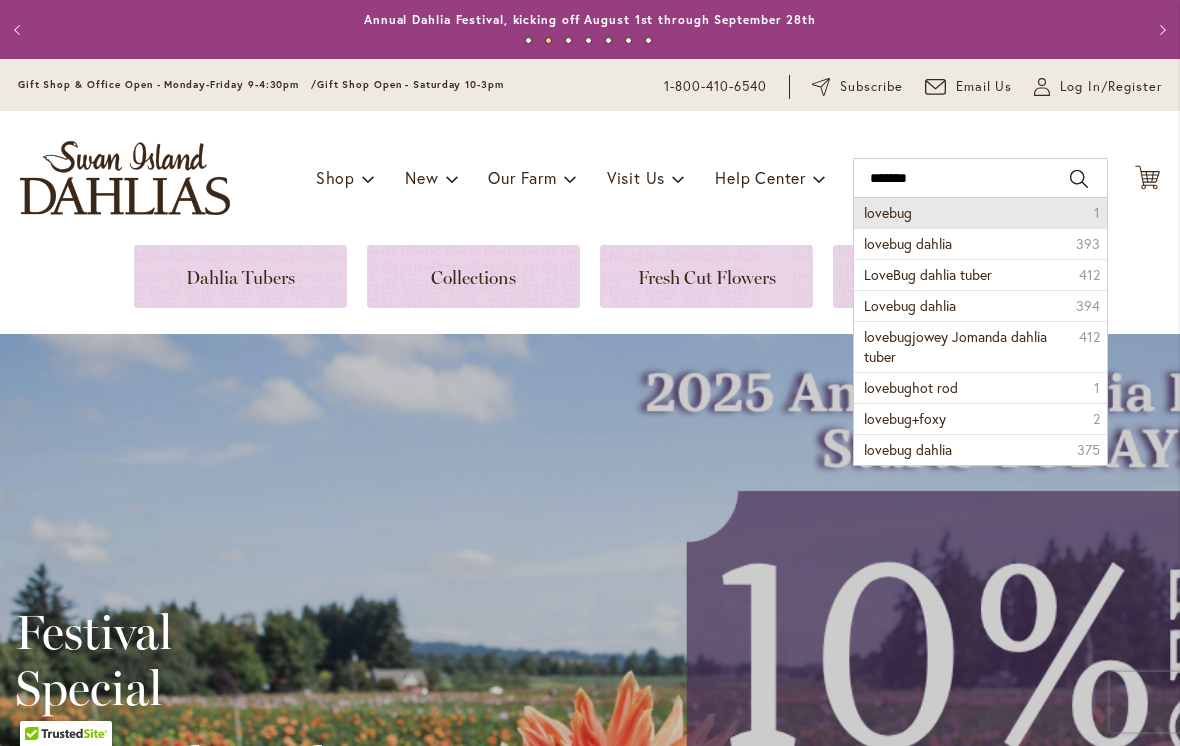 click on "lovebug 1" at bounding box center [980, 213] 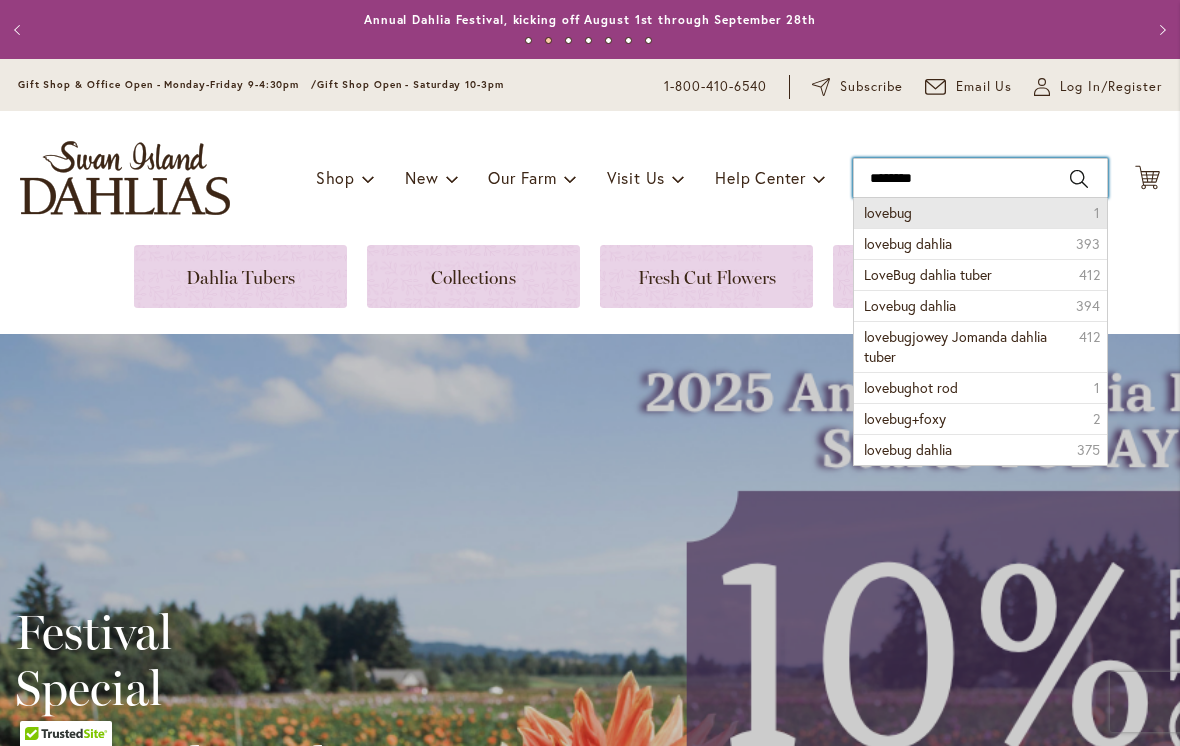 type on "*******" 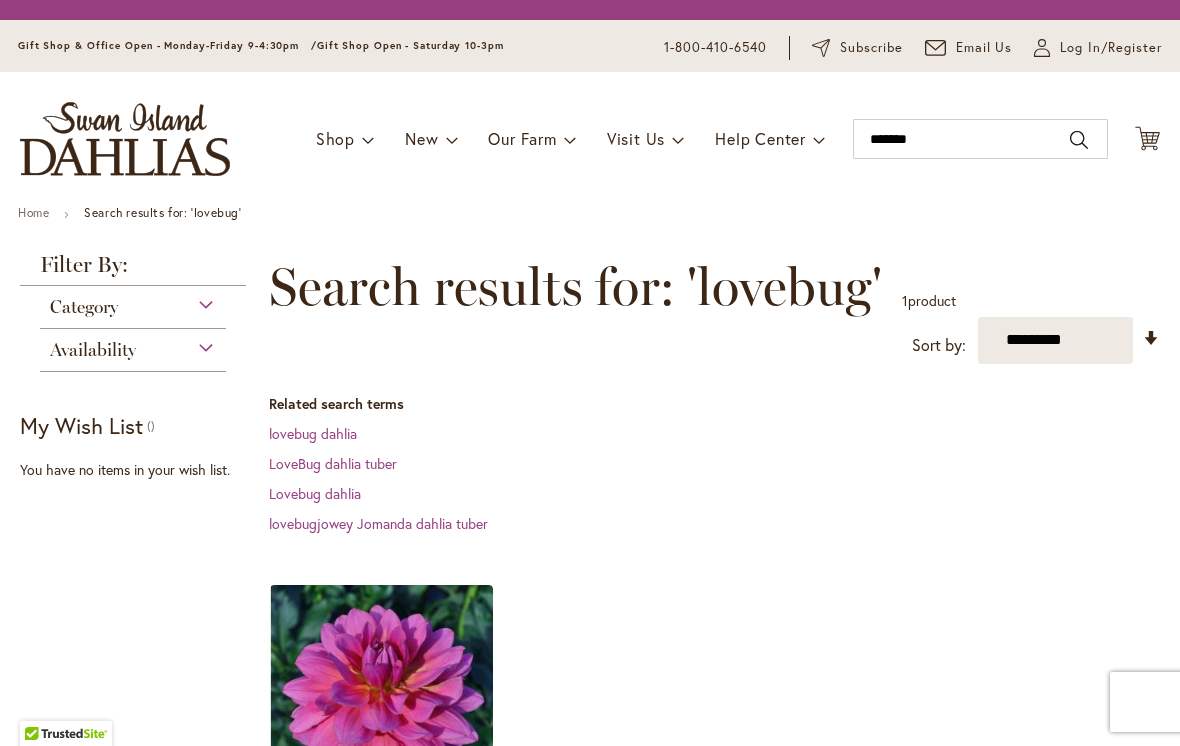 scroll, scrollTop: 0, scrollLeft: 0, axis: both 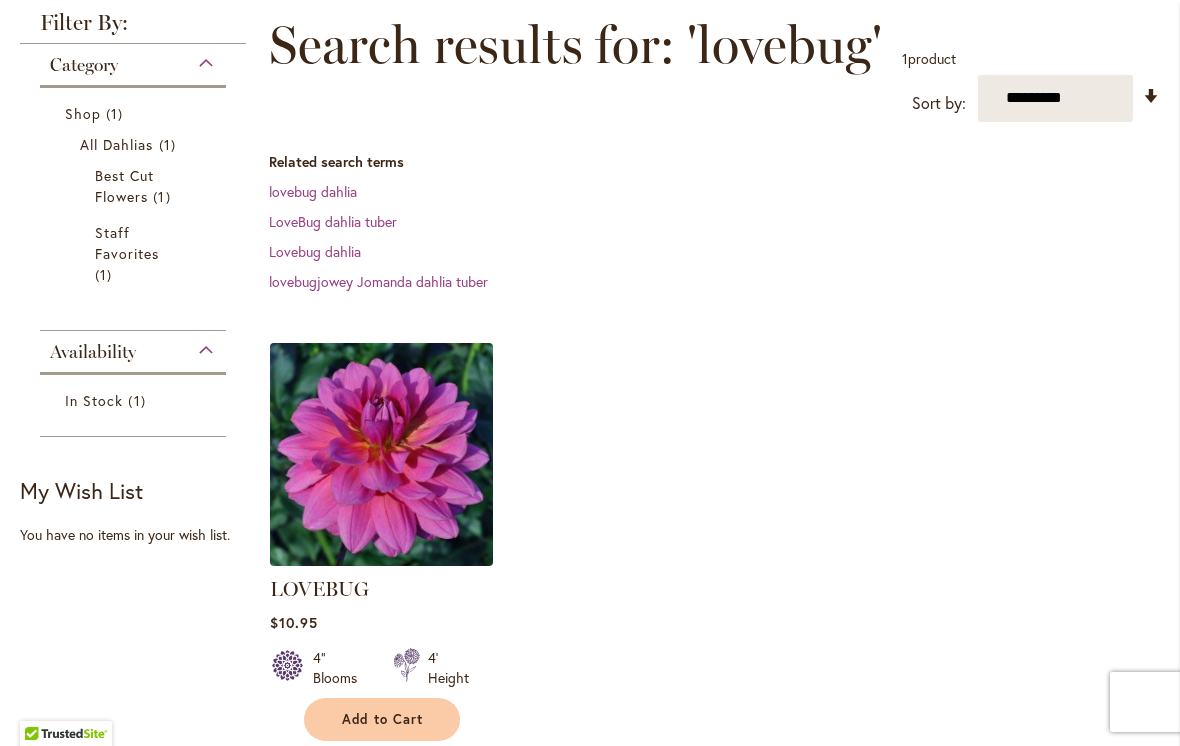 click at bounding box center [381, 454] 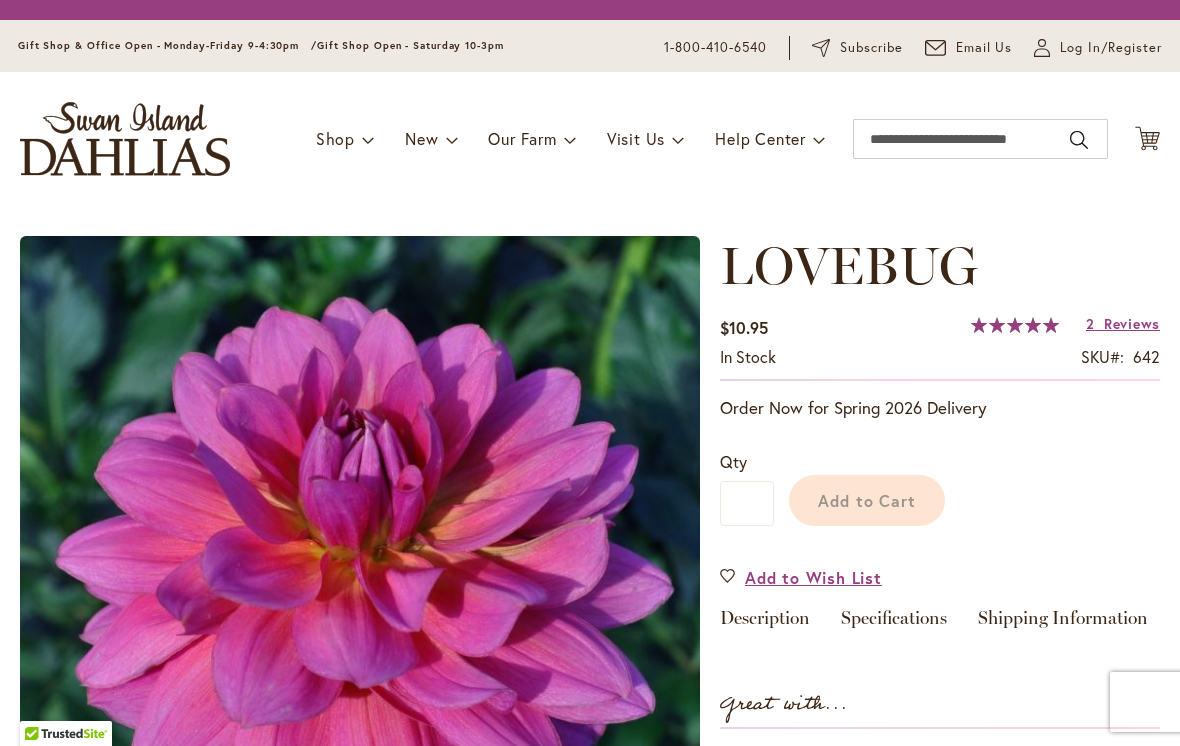 scroll, scrollTop: 0, scrollLeft: 0, axis: both 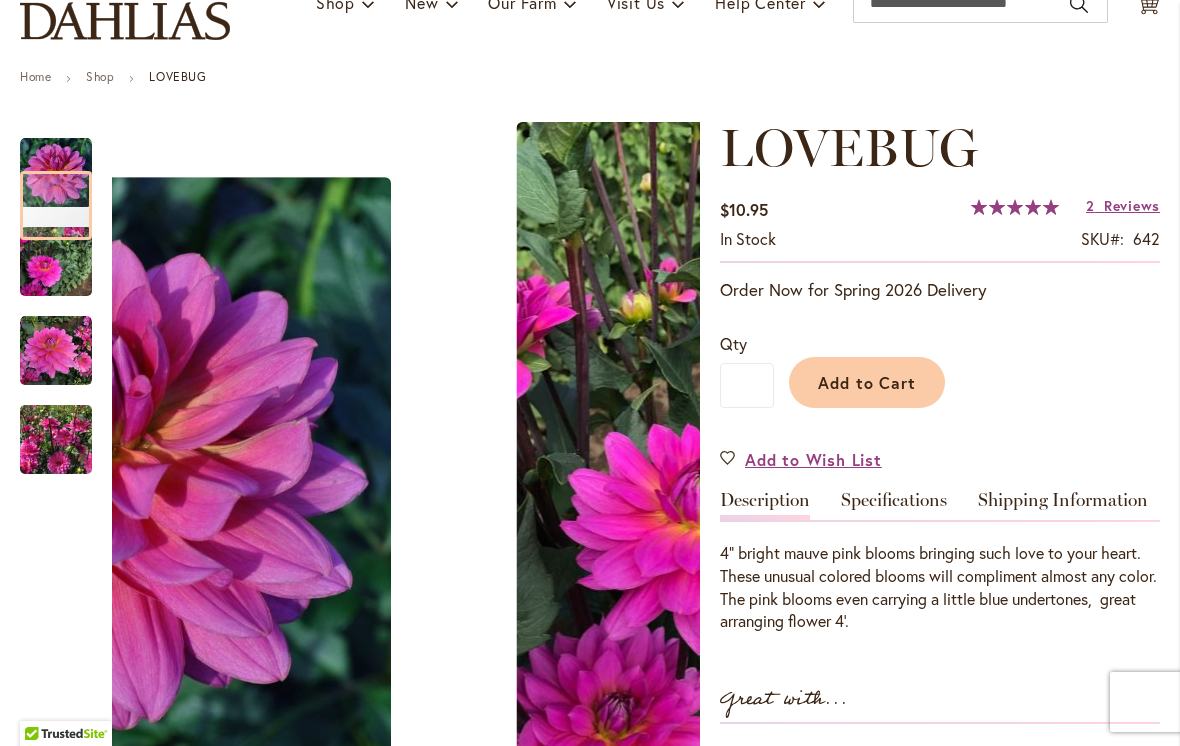 click at bounding box center (56, 440) 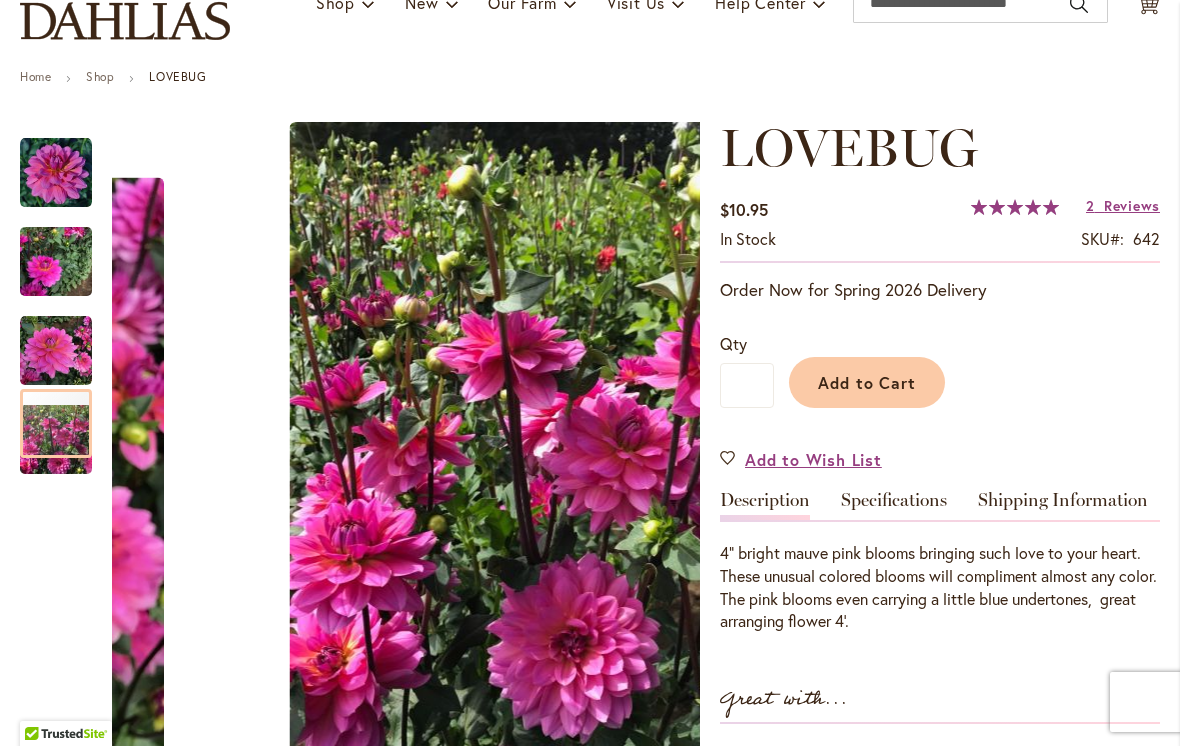 click at bounding box center (56, 351) 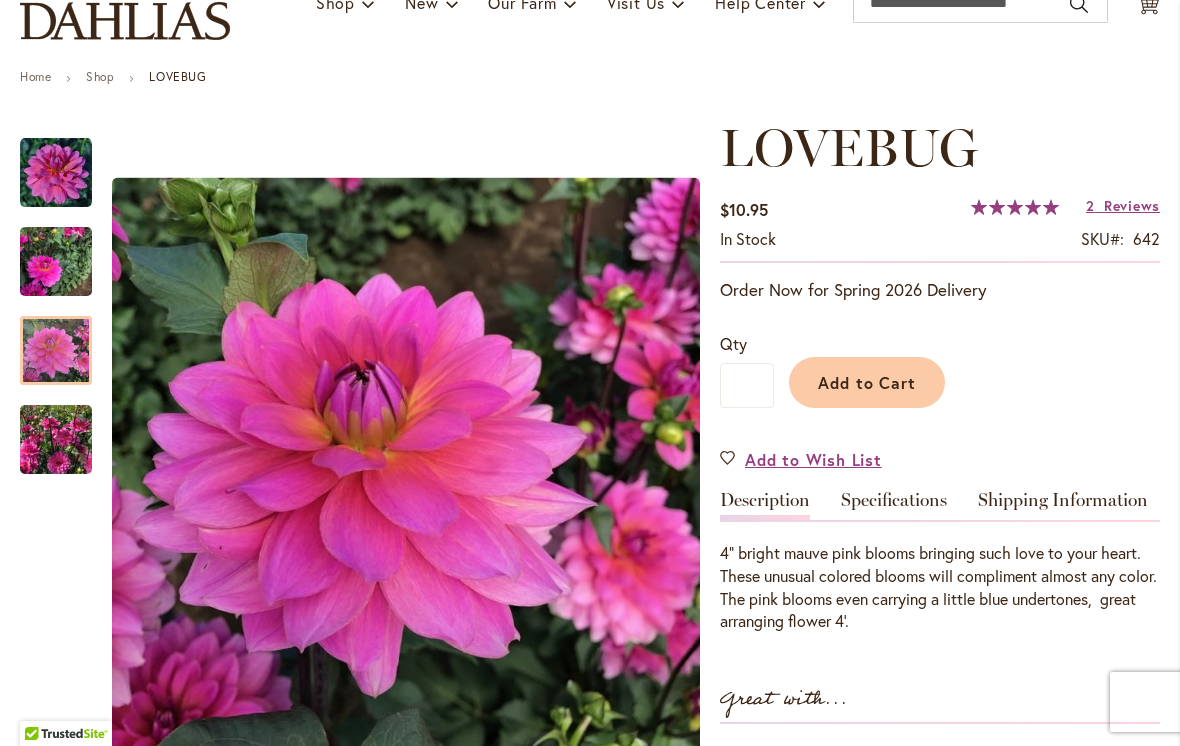 click at bounding box center [56, 262] 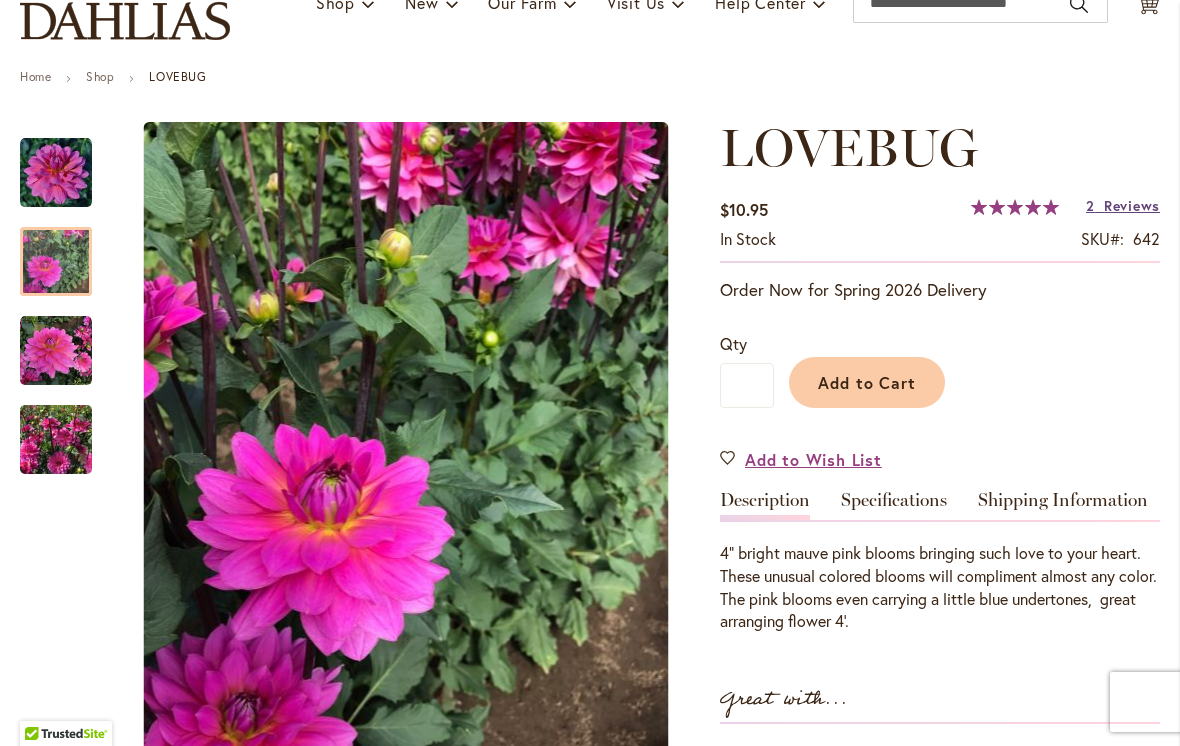 click on "Reviews" at bounding box center (1132, 205) 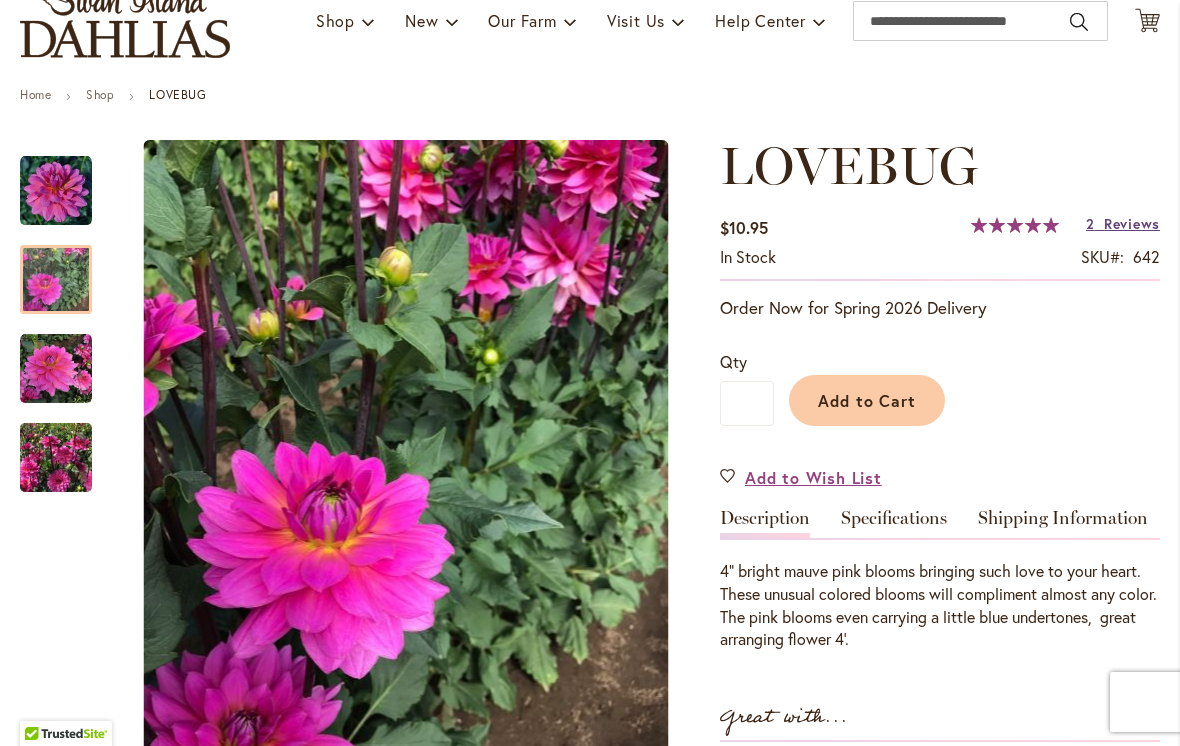 scroll, scrollTop: 146, scrollLeft: 0, axis: vertical 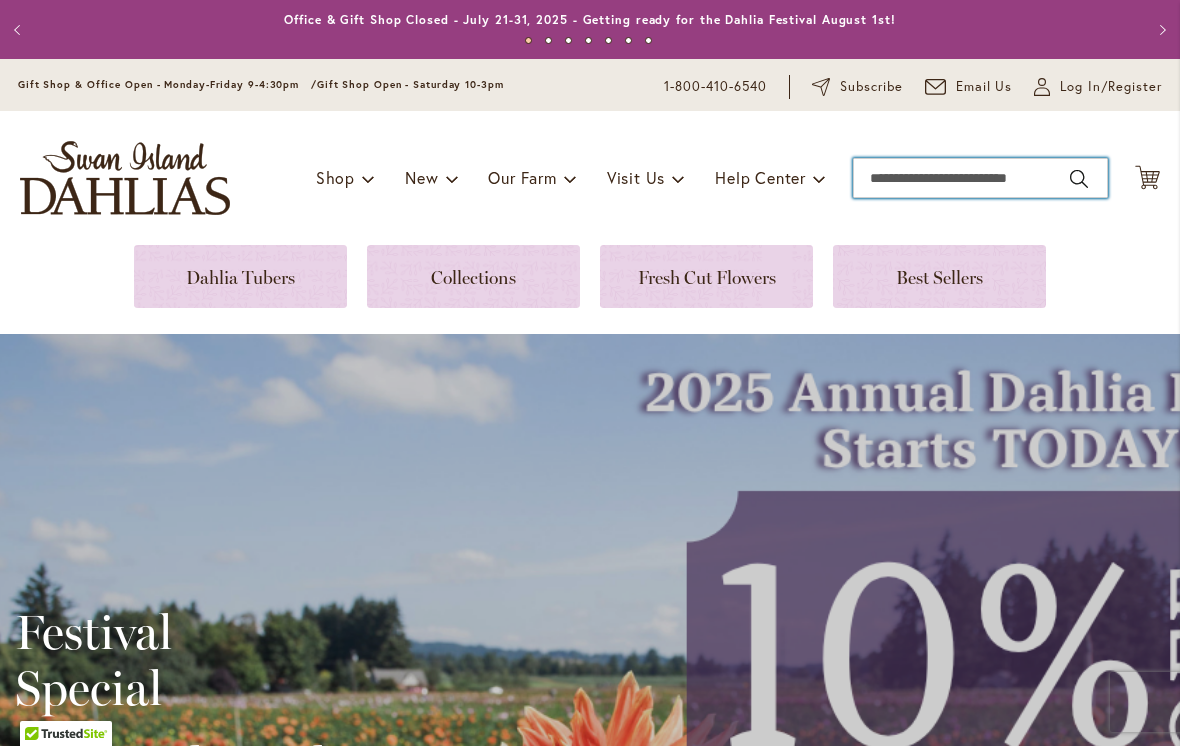 click on "Search" at bounding box center (980, 178) 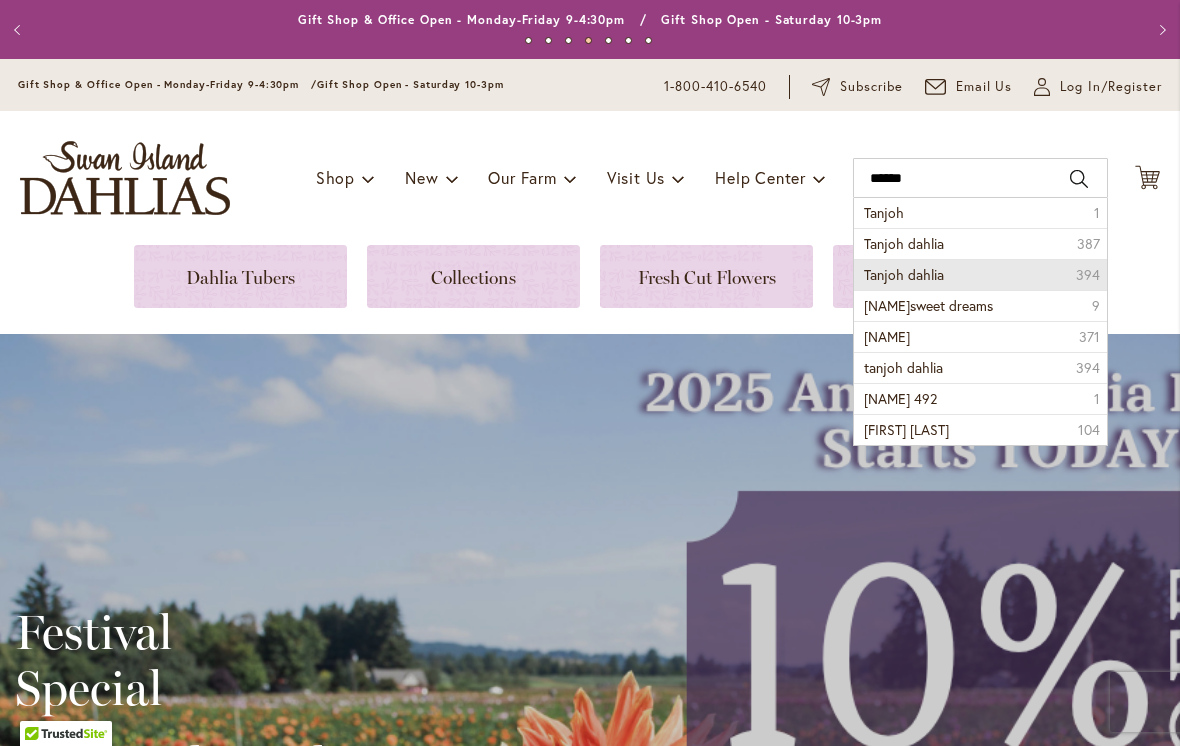 click on "Tanjoh        dahlia" at bounding box center [904, 274] 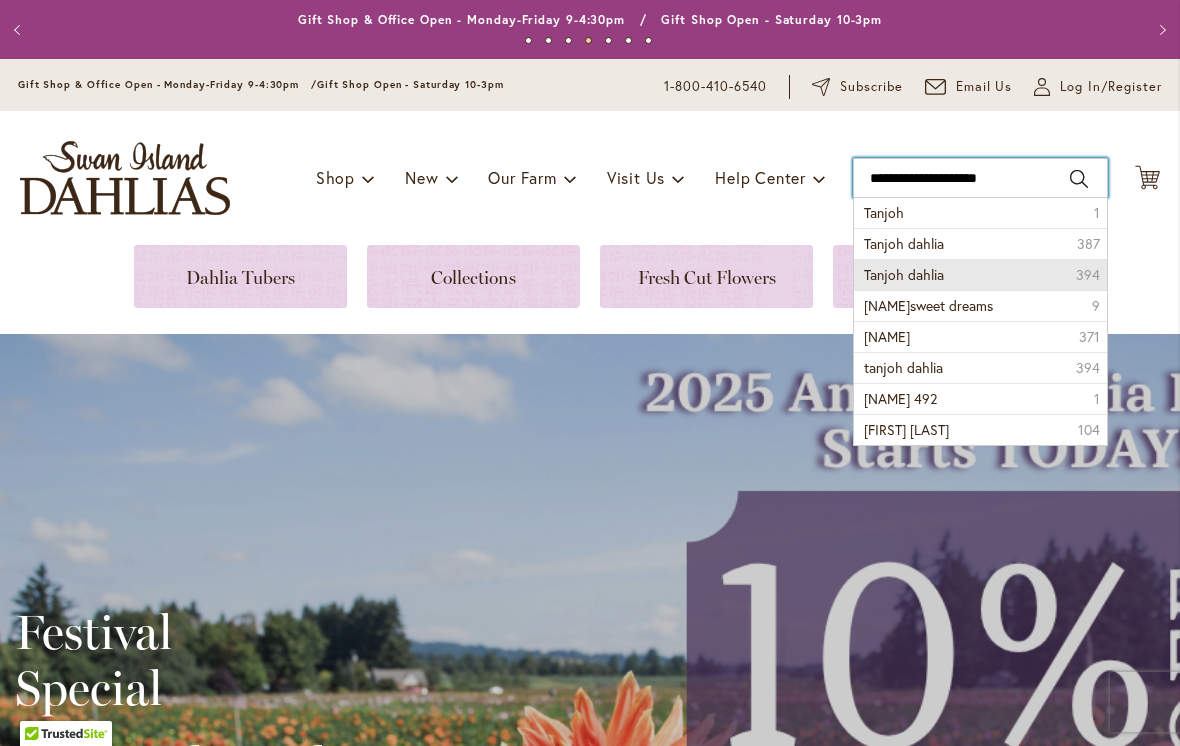 type on "**********" 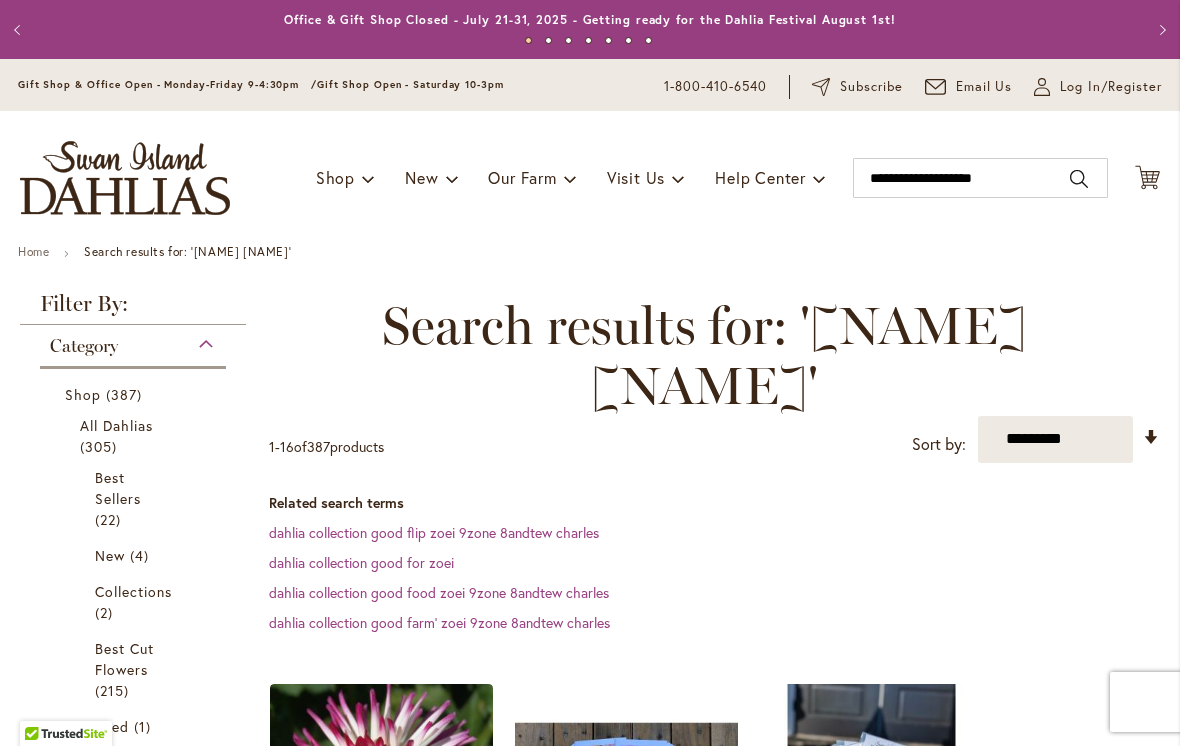 scroll, scrollTop: 0, scrollLeft: 0, axis: both 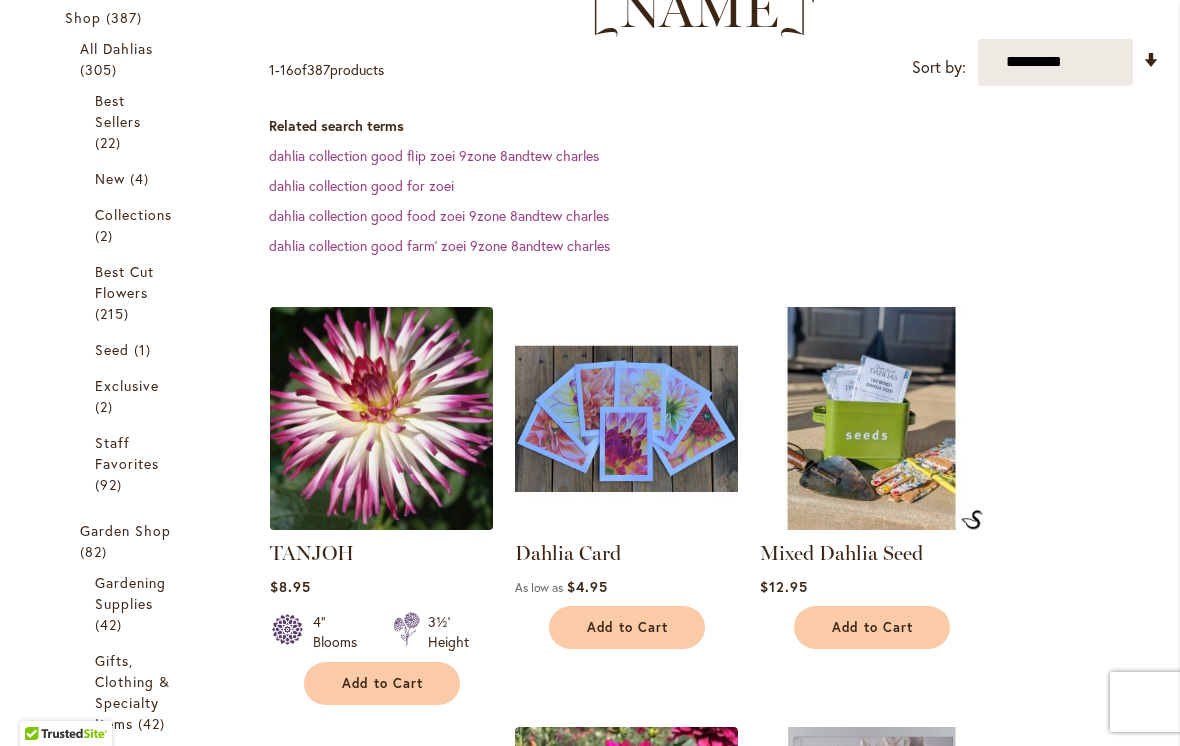 click at bounding box center (381, 418) 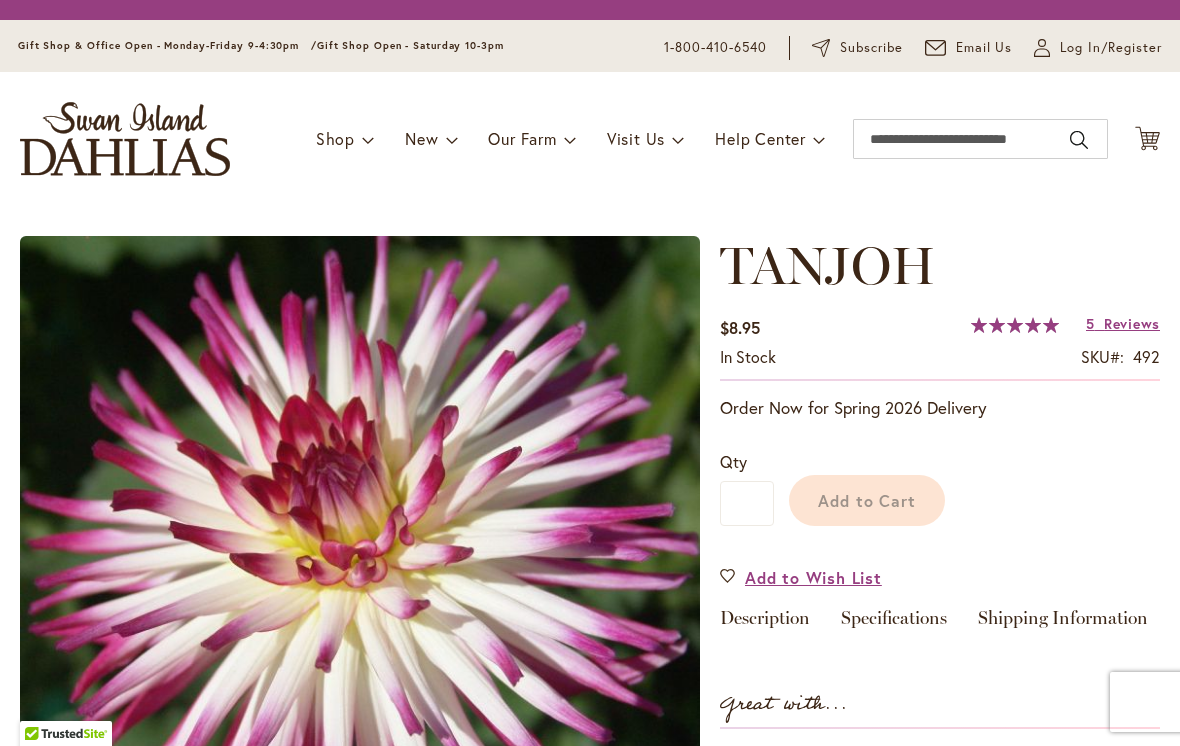 scroll, scrollTop: 0, scrollLeft: 0, axis: both 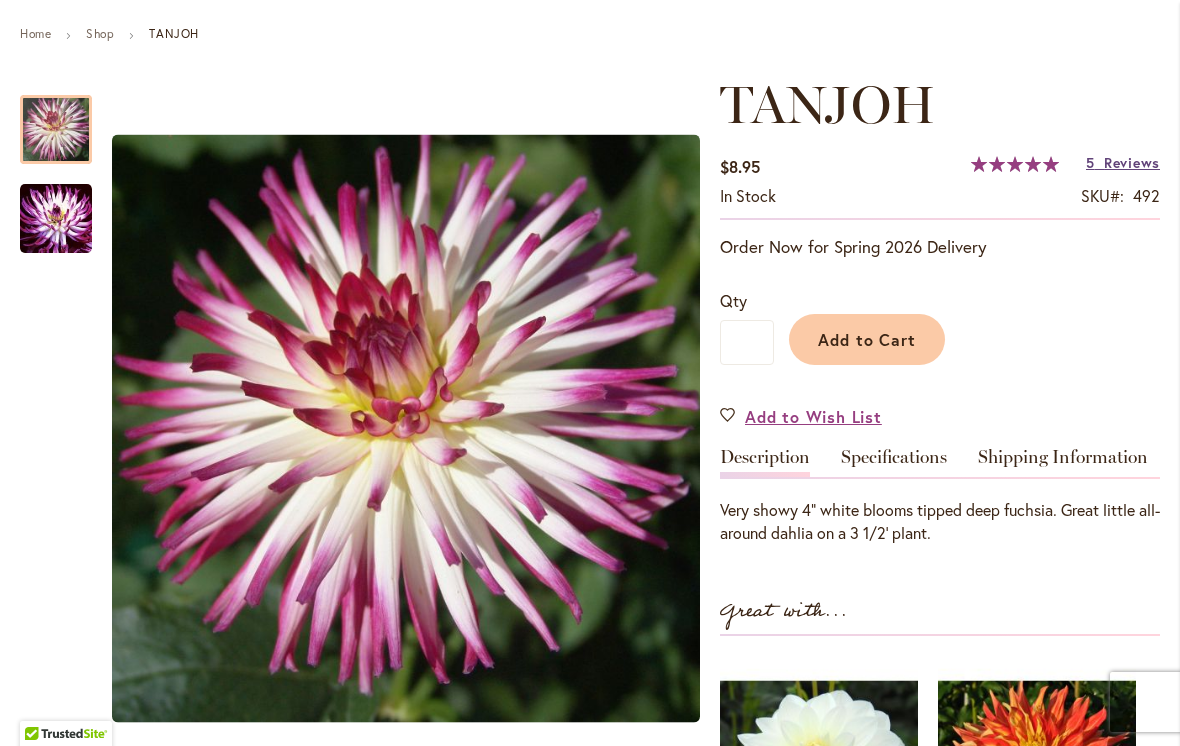 click on "Reviews" at bounding box center (1132, 162) 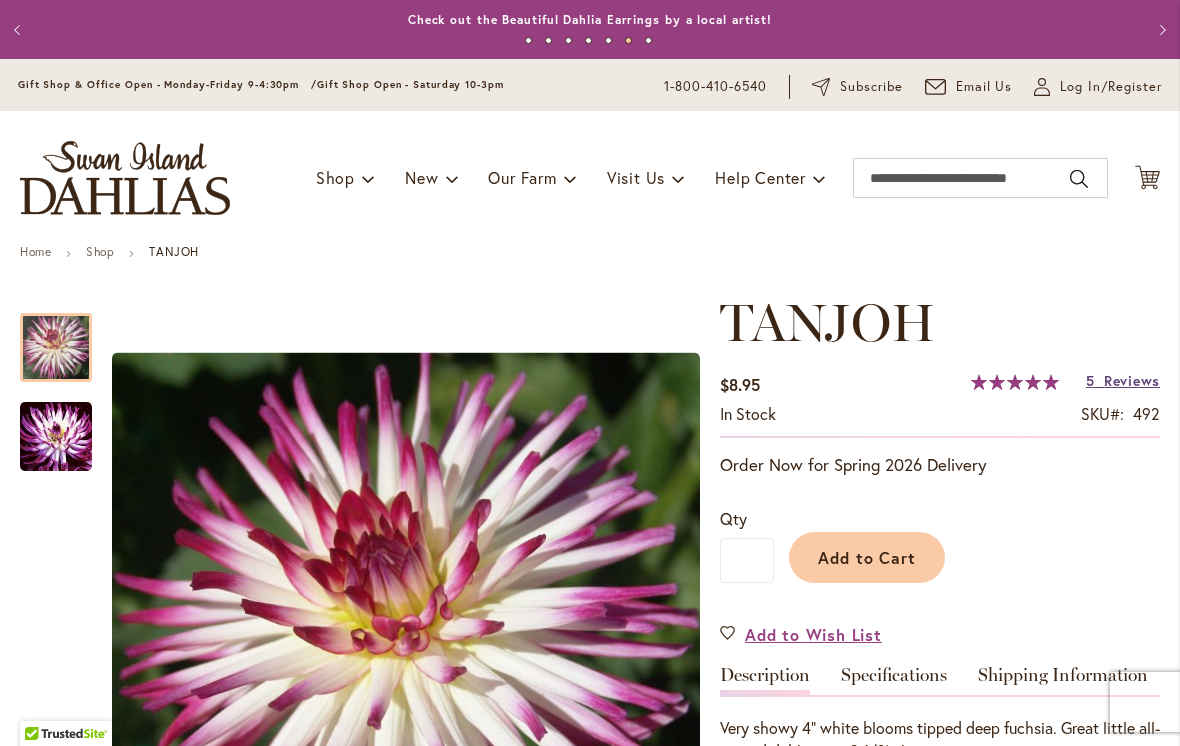 scroll, scrollTop: 0, scrollLeft: 0, axis: both 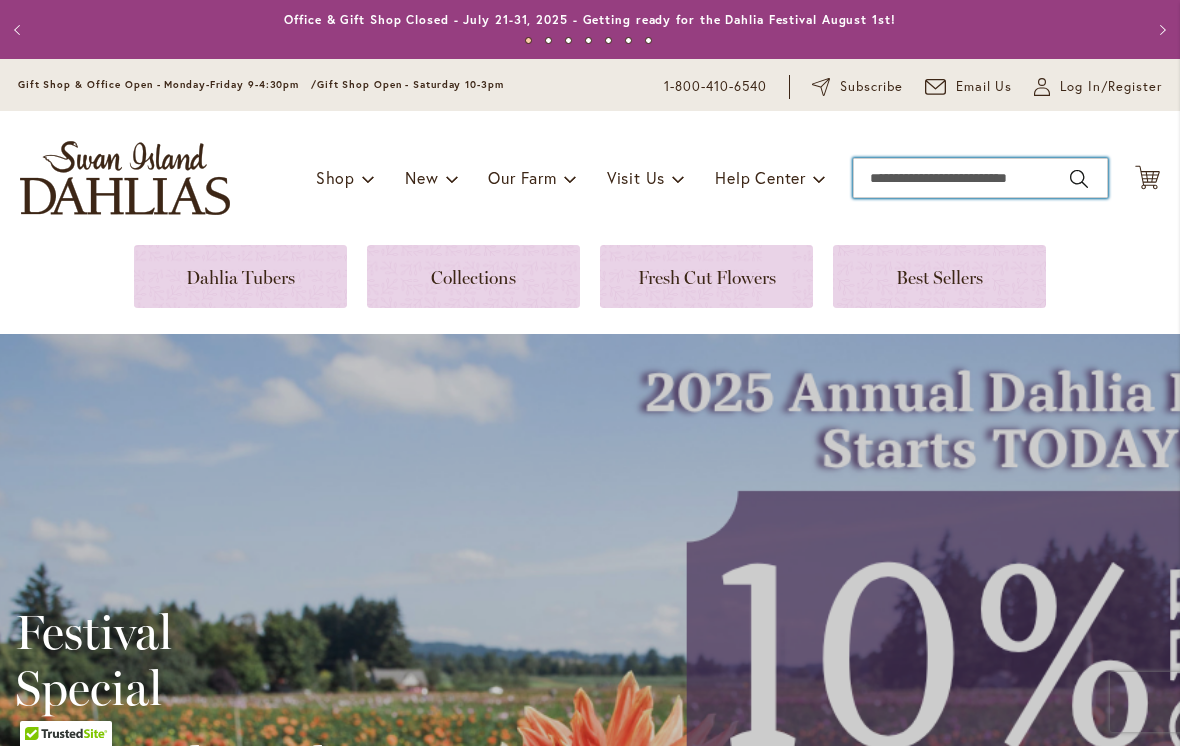 click on "Search" at bounding box center [980, 178] 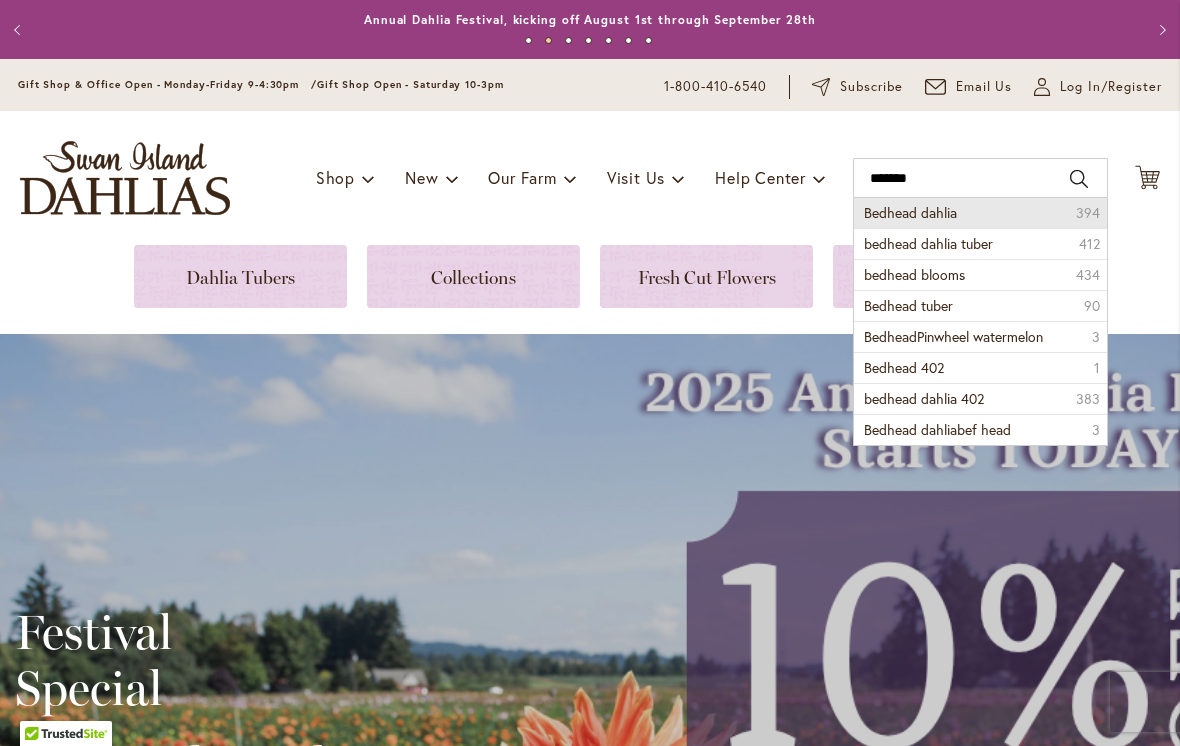 click on "Bedhead dahlia 394" at bounding box center [980, 213] 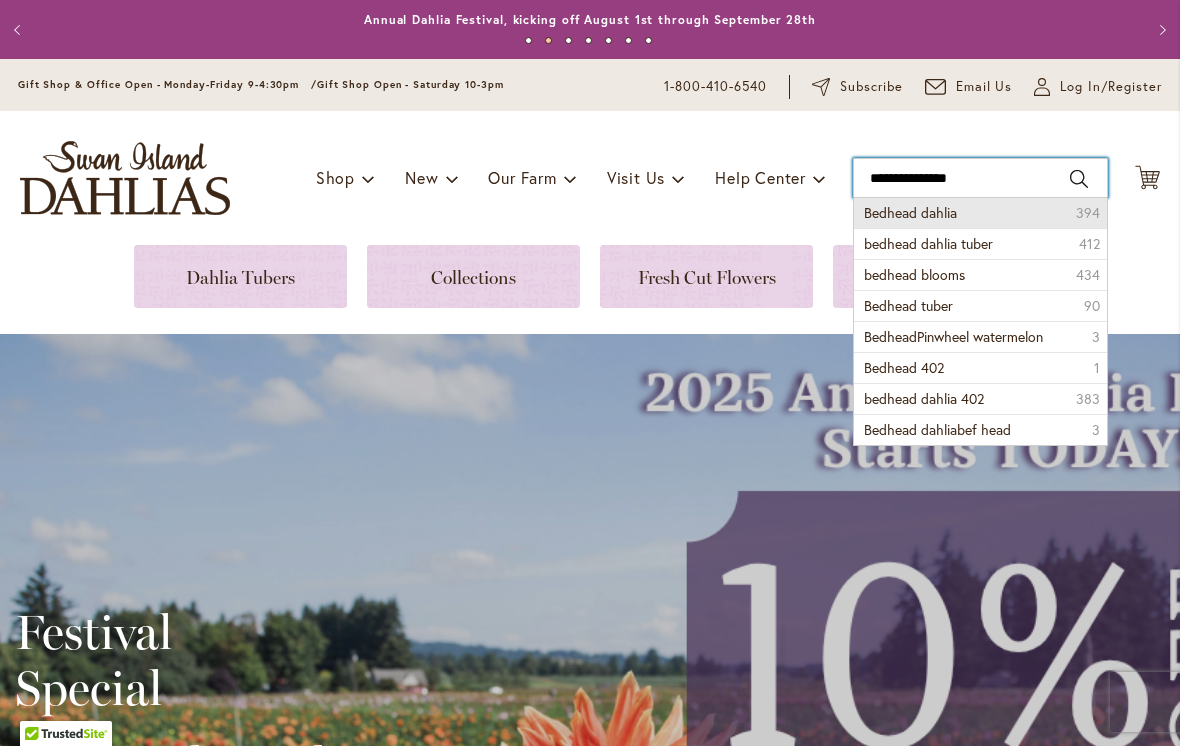 type on "**********" 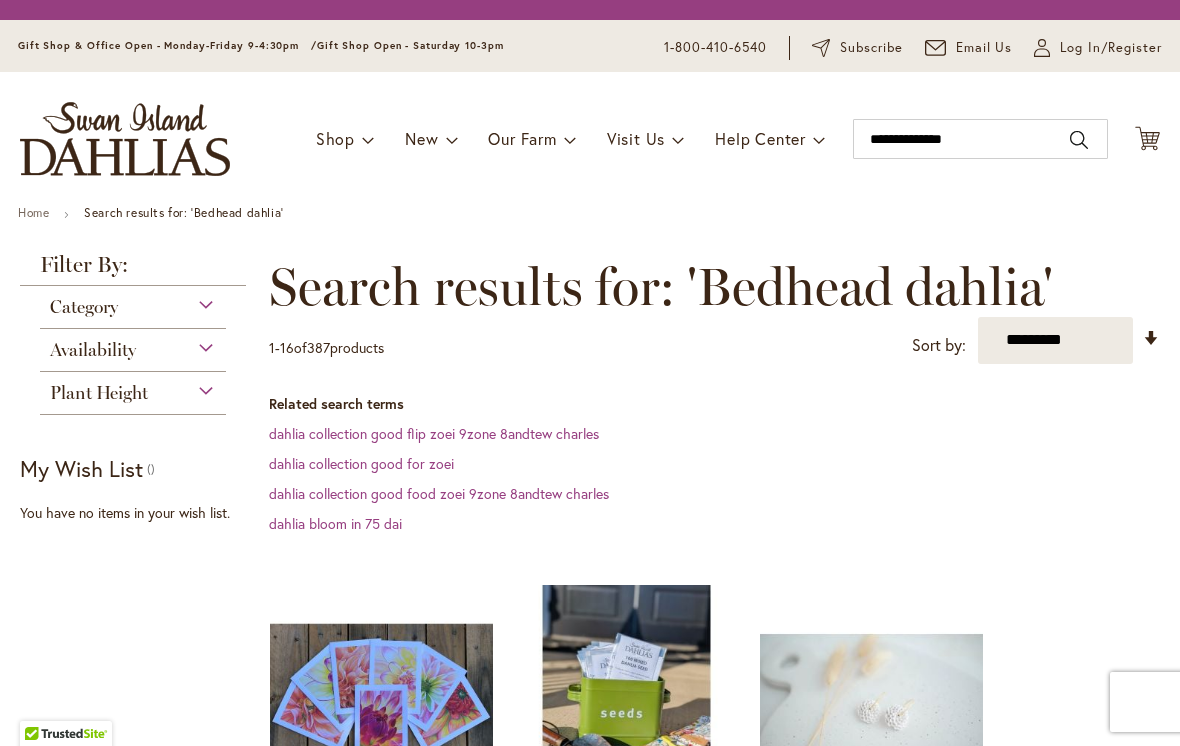 scroll, scrollTop: 0, scrollLeft: 0, axis: both 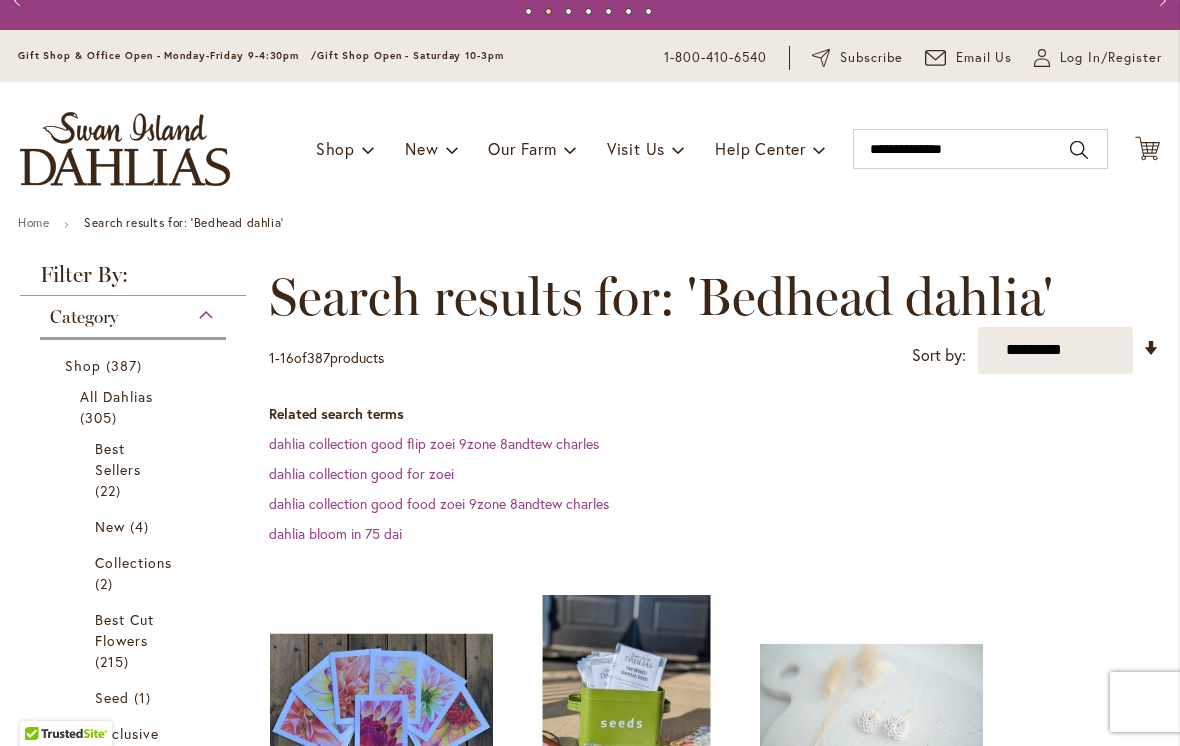 click on "Search results for: 'Bedhead dahlia'" at bounding box center (661, 297) 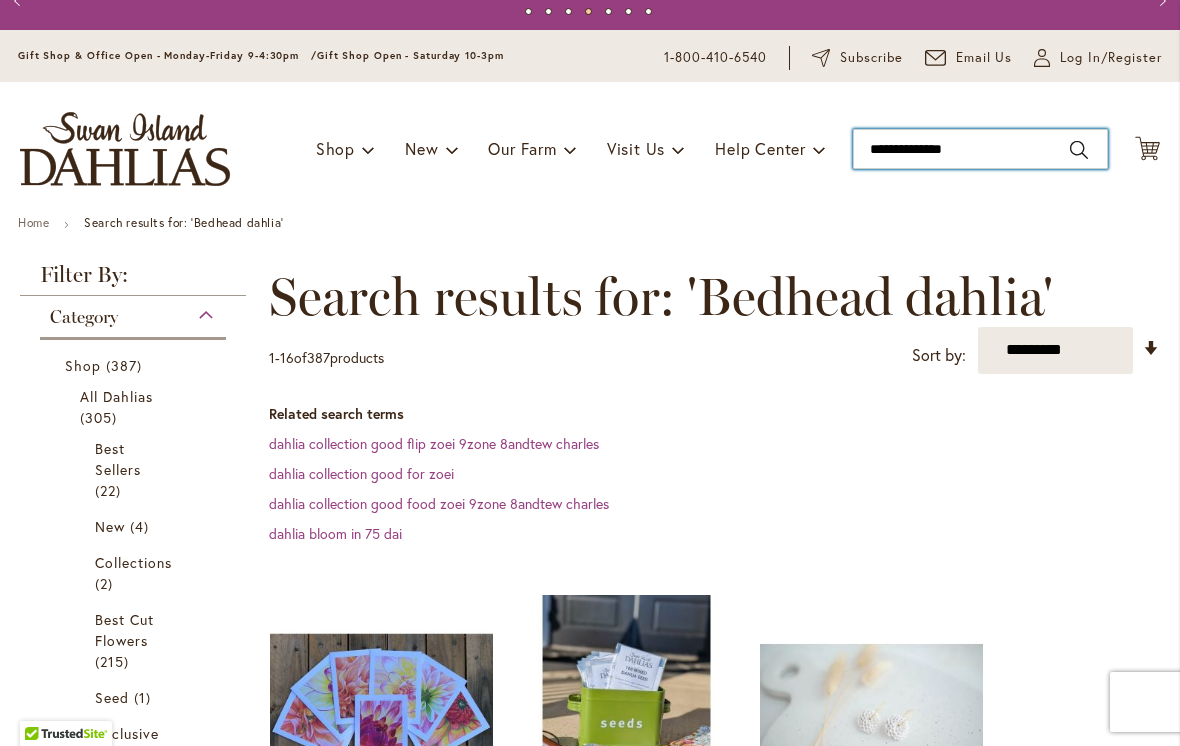click on "**********" at bounding box center (980, 149) 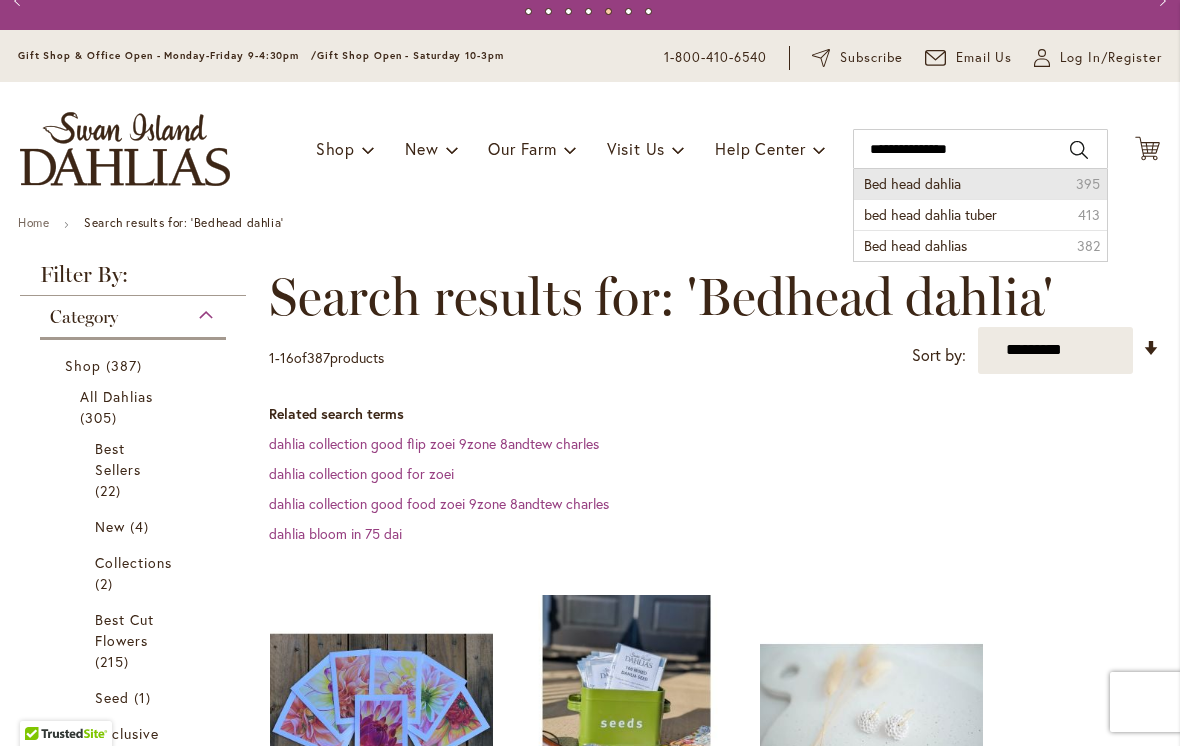 click on "Bed head dahlia" at bounding box center [912, 183] 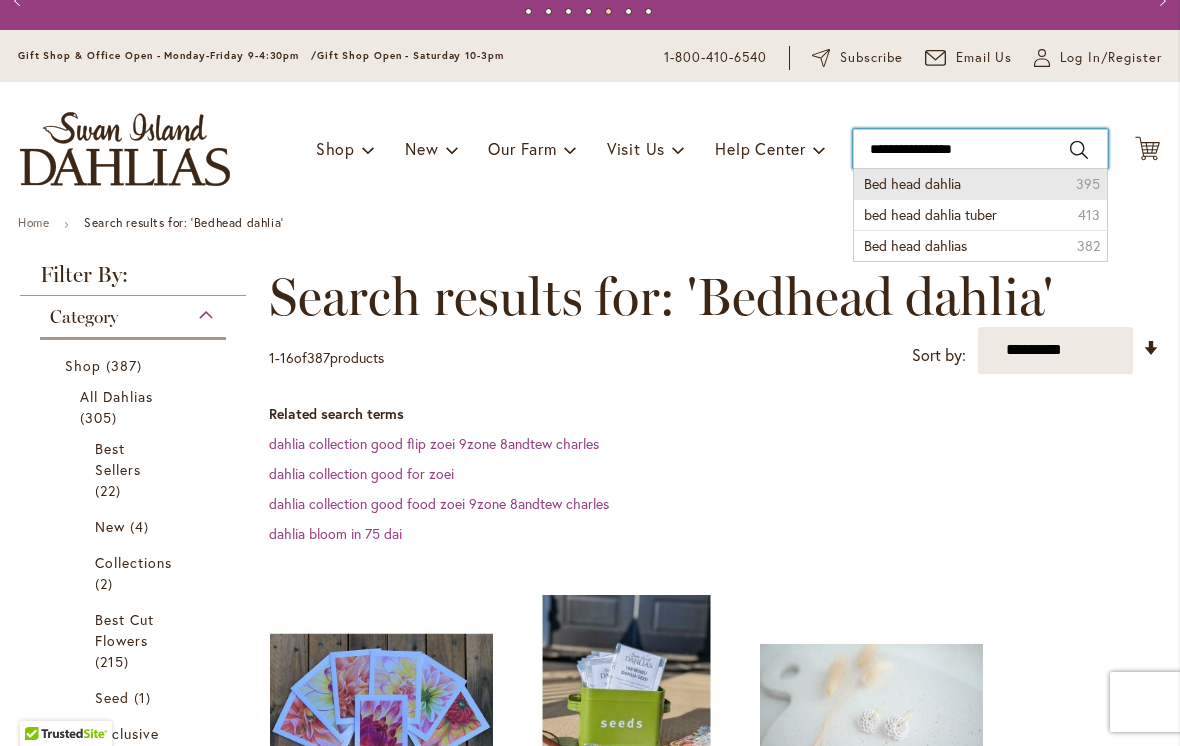 type on "**********" 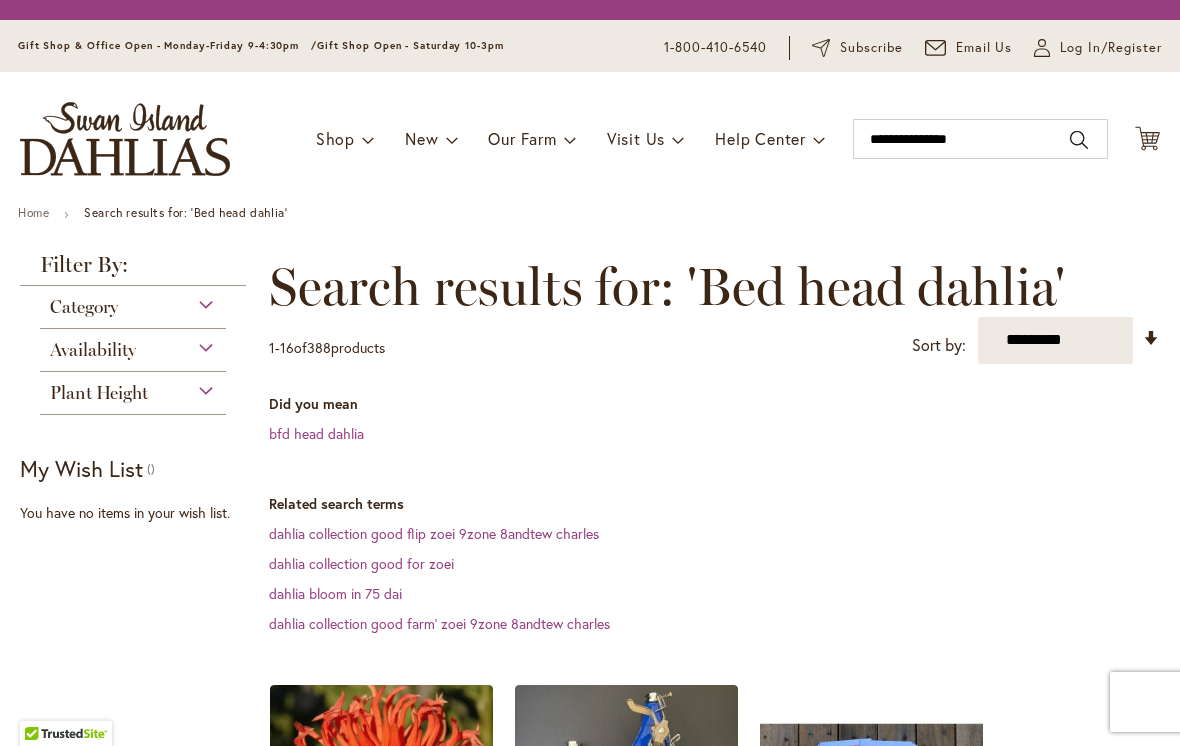 scroll, scrollTop: 0, scrollLeft: 0, axis: both 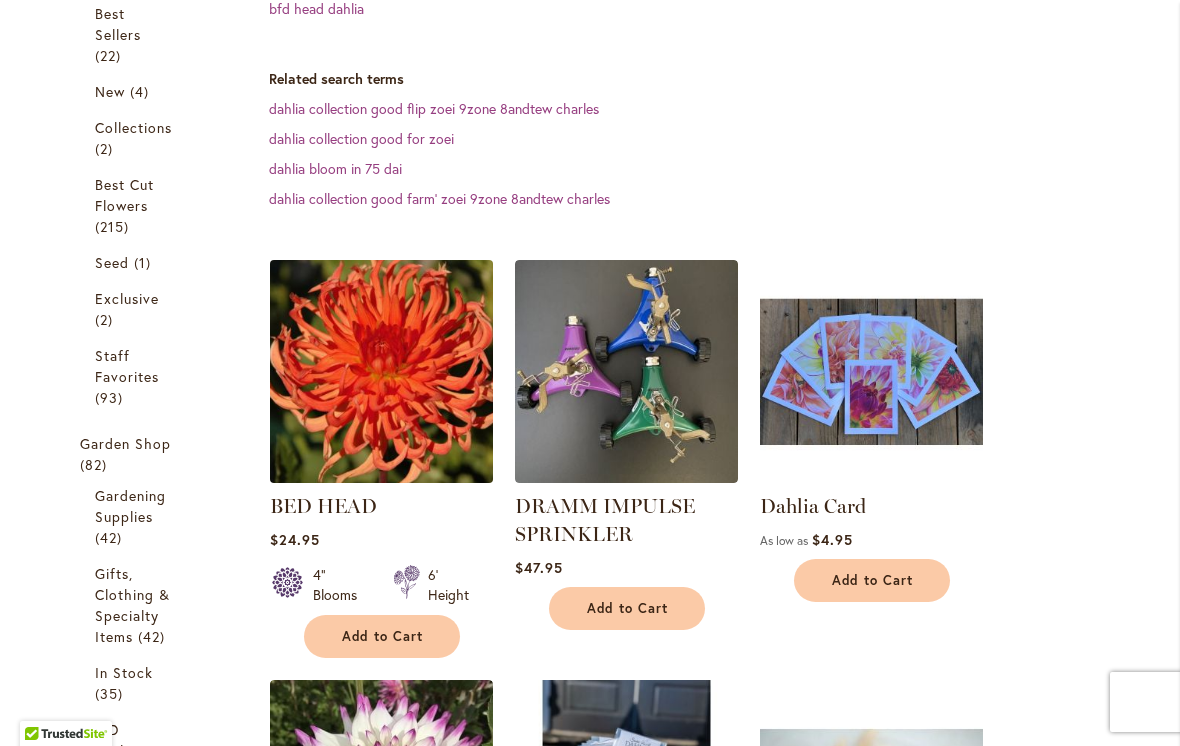 click at bounding box center [381, 371] 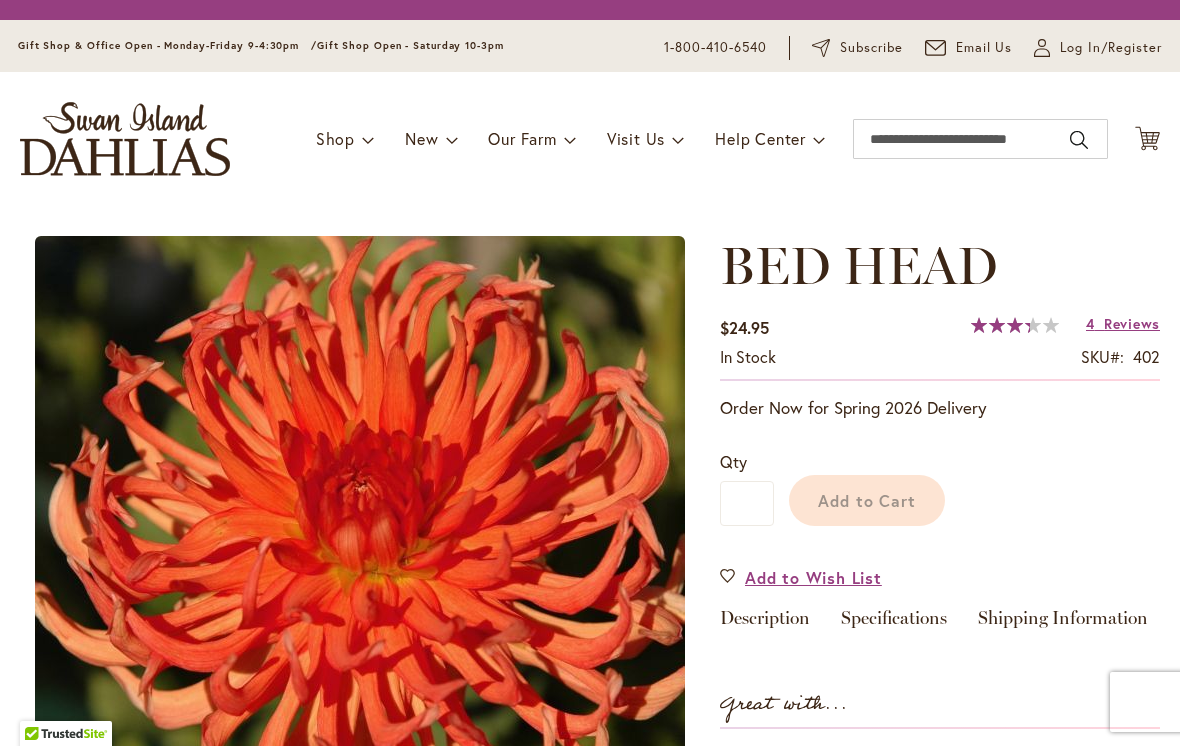 scroll, scrollTop: 0, scrollLeft: 0, axis: both 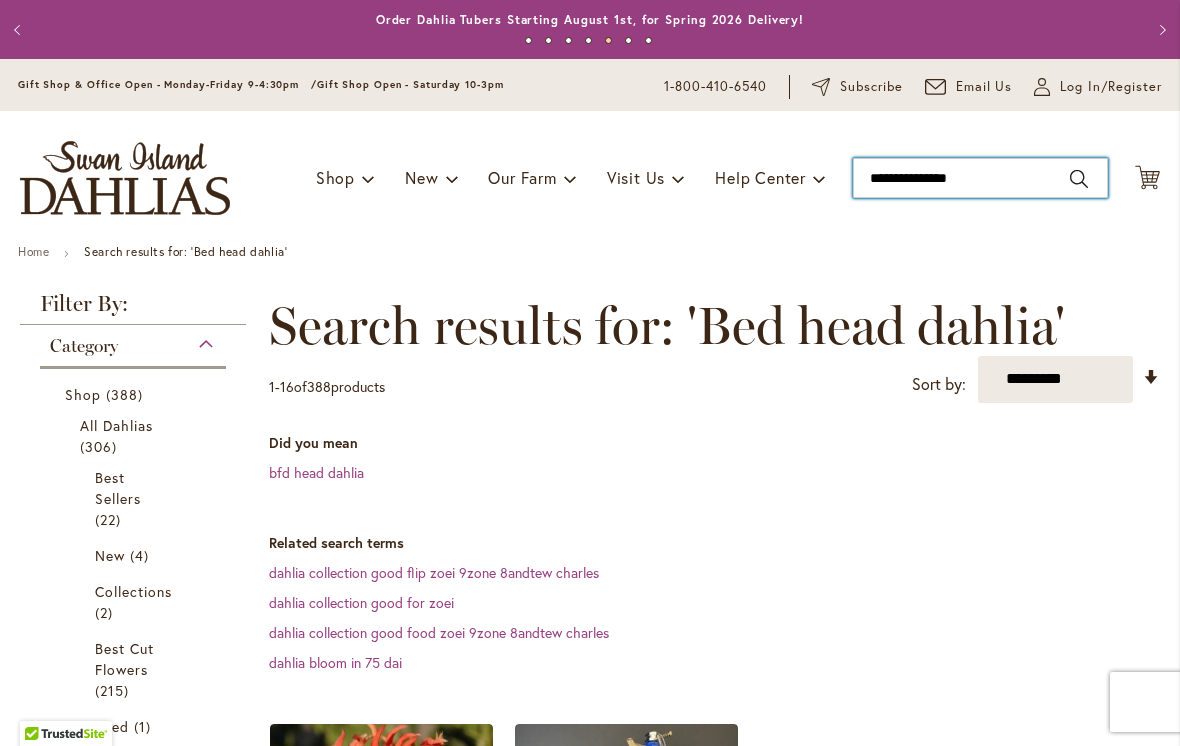 click on "**********" at bounding box center (980, 178) 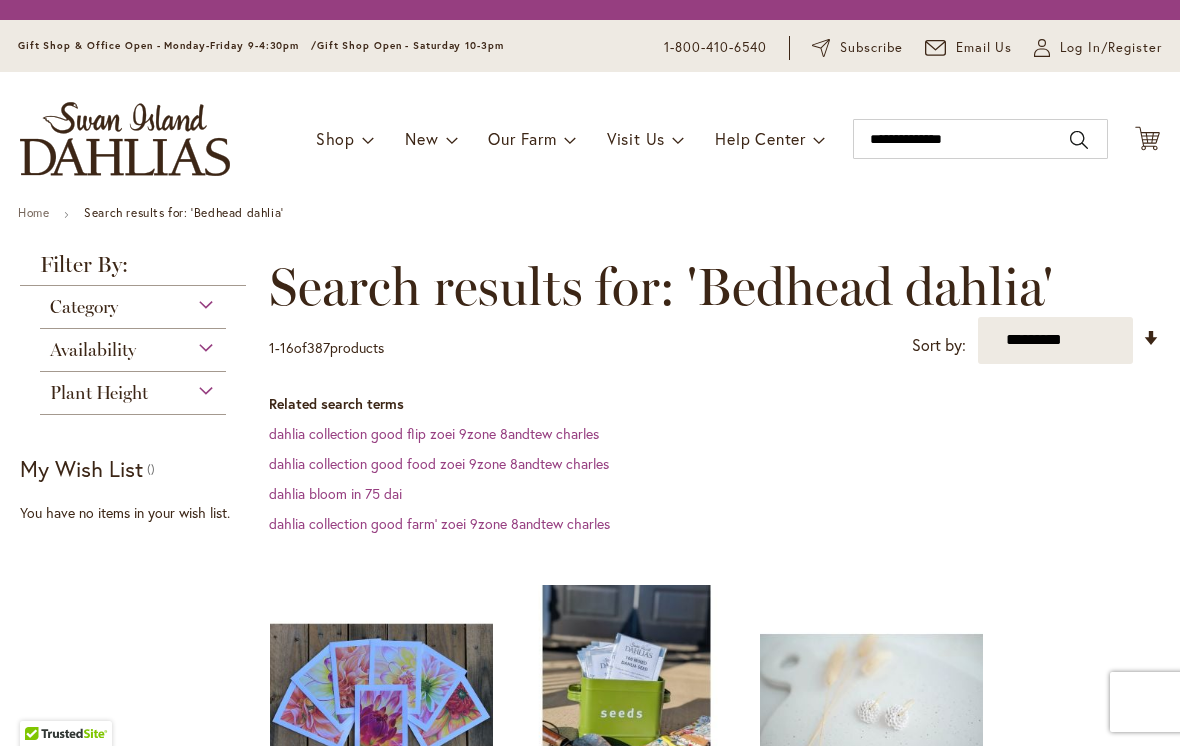 scroll, scrollTop: 0, scrollLeft: 0, axis: both 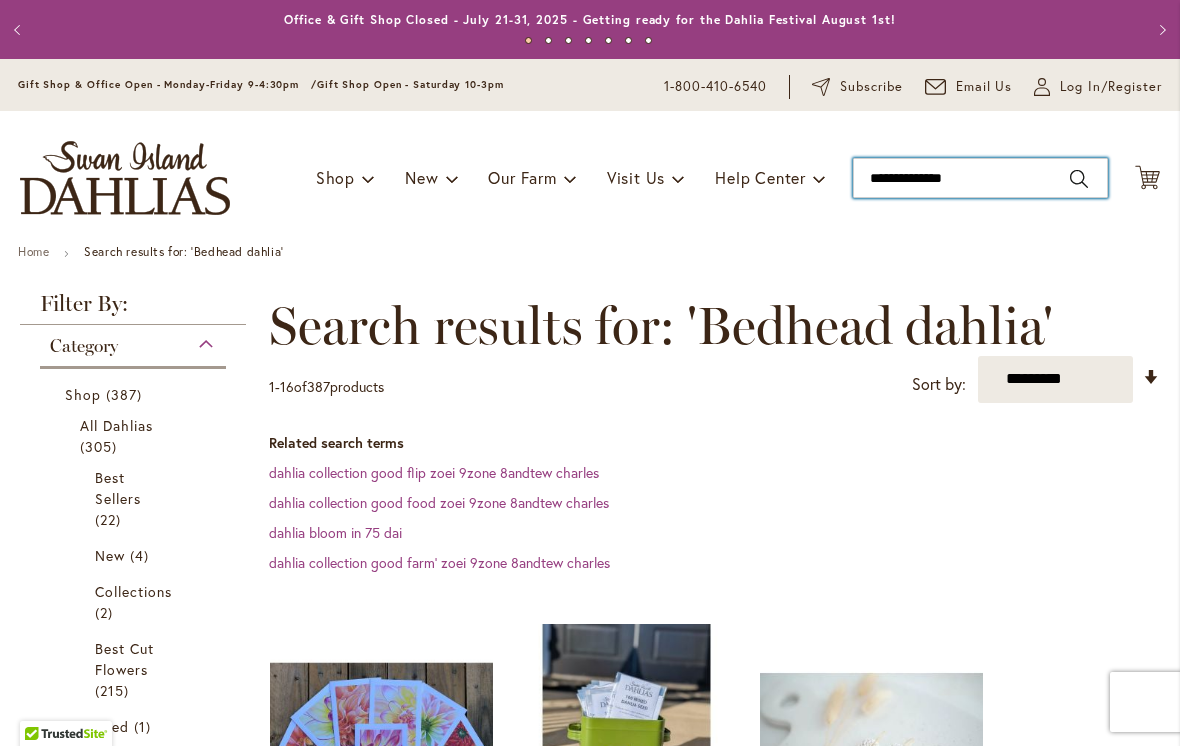 click on "**********" at bounding box center (980, 178) 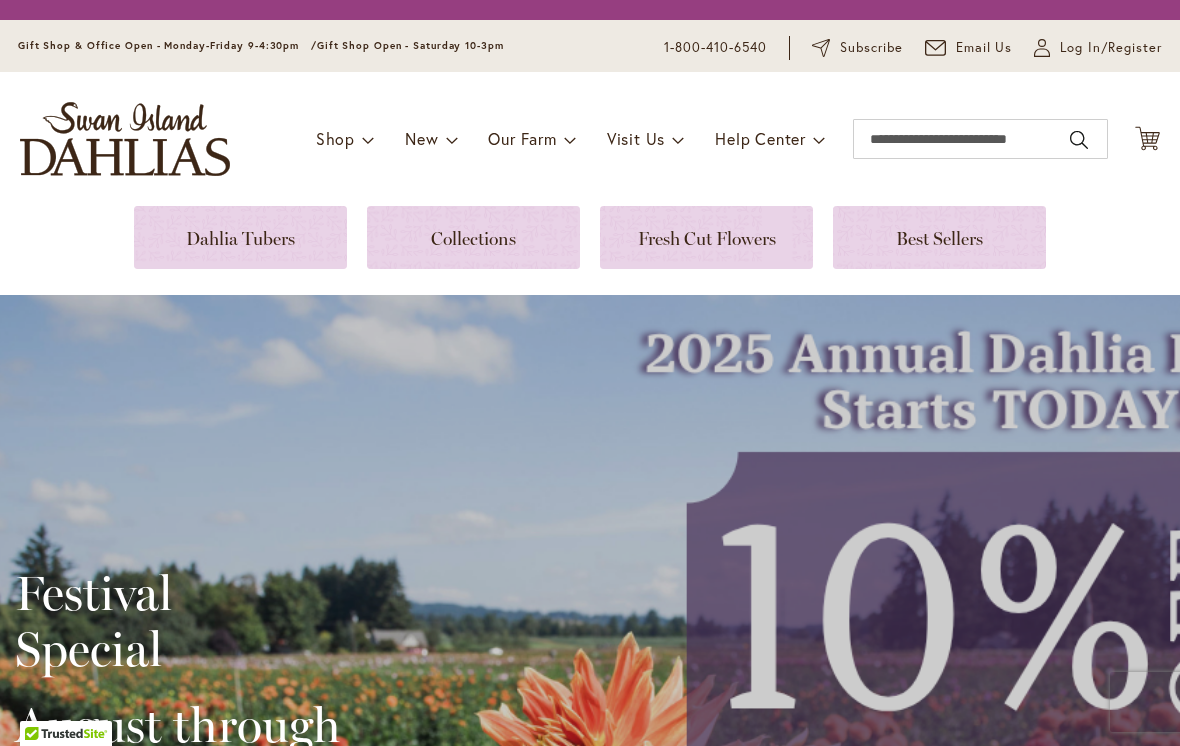 scroll, scrollTop: 0, scrollLeft: 0, axis: both 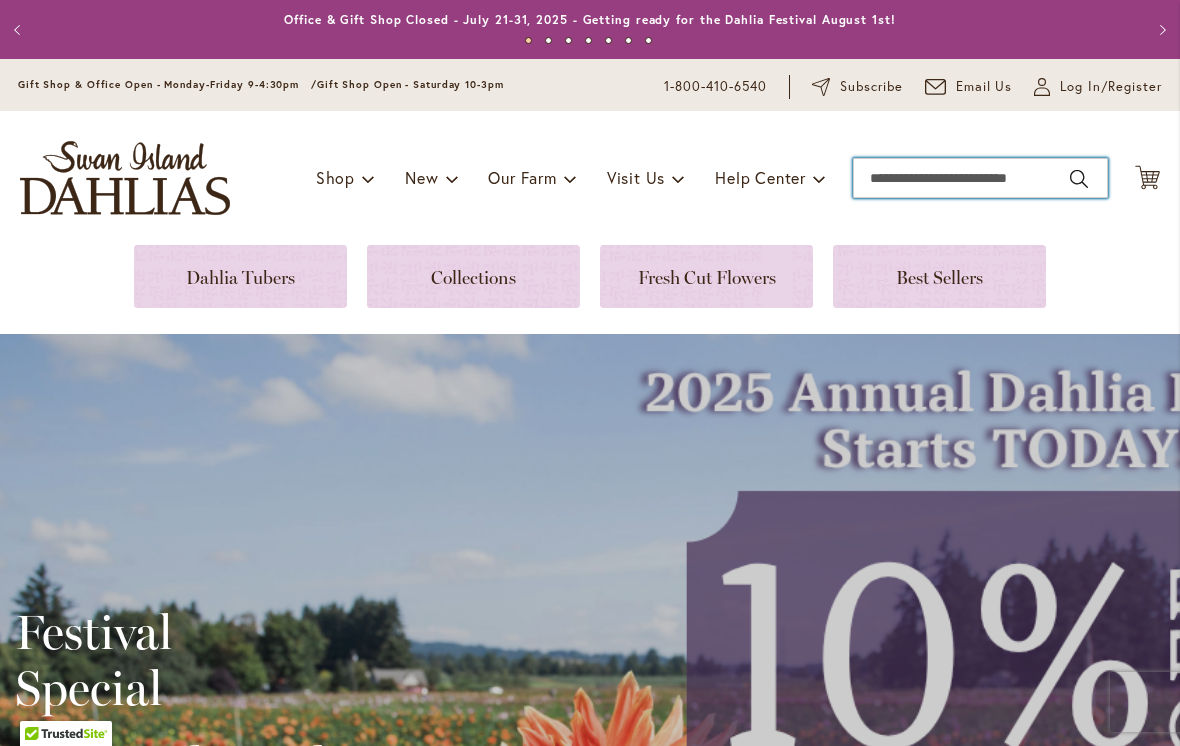 click on "Search" at bounding box center (980, 178) 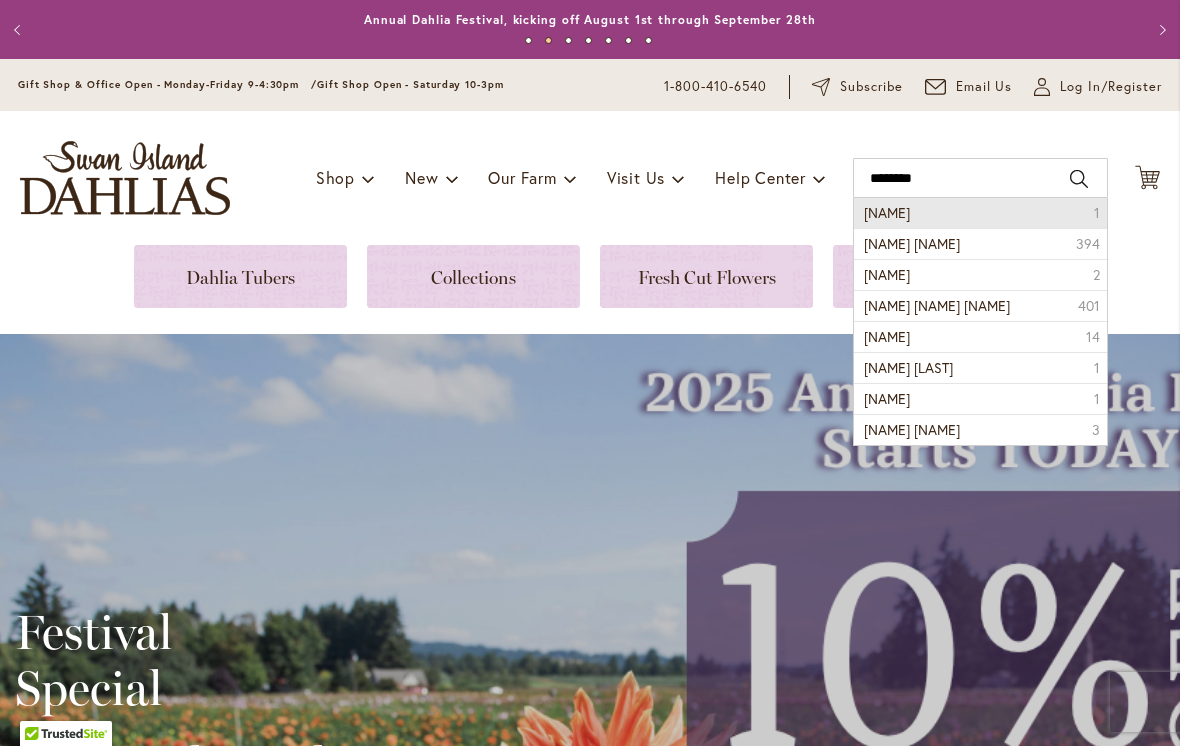 click on "Smooches" at bounding box center (887, 212) 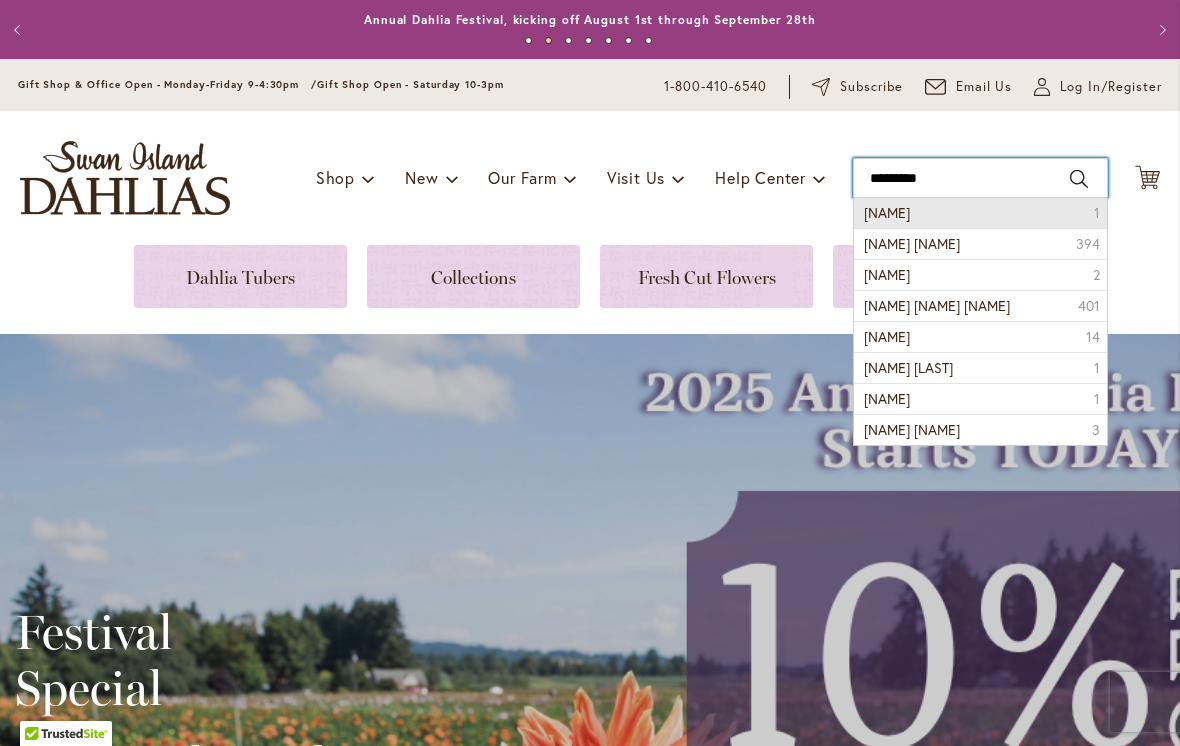 type on "********" 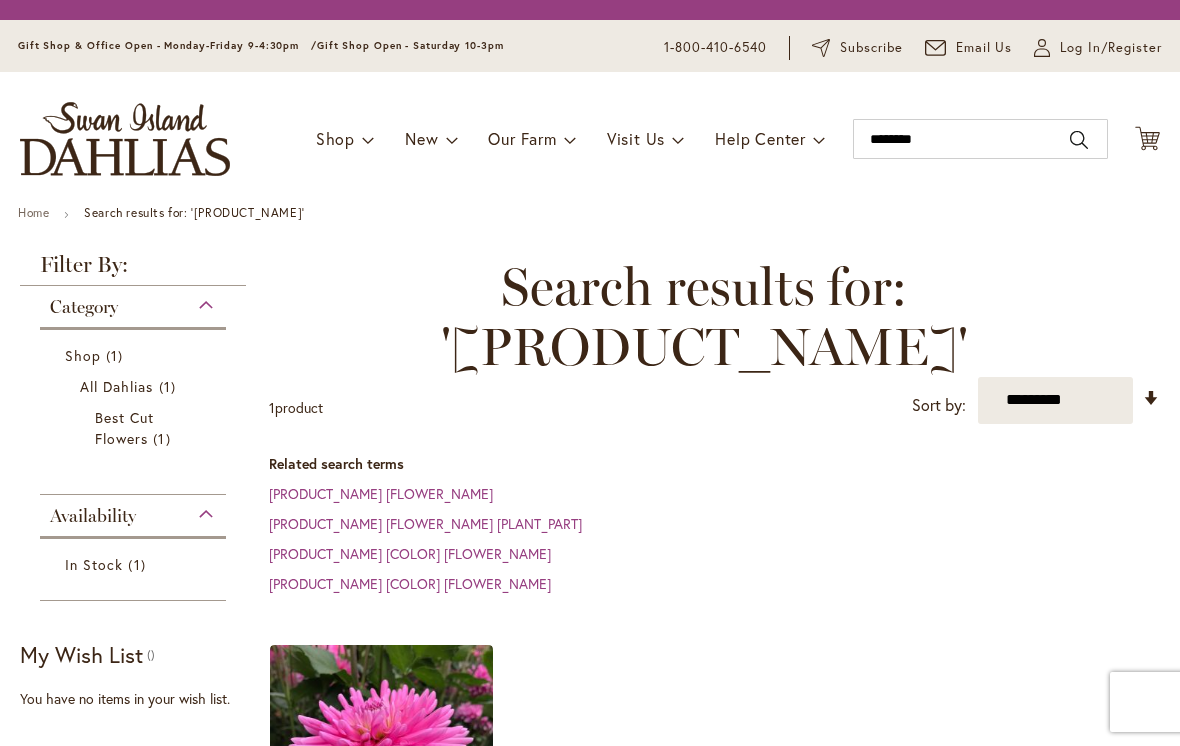 scroll, scrollTop: 0, scrollLeft: 0, axis: both 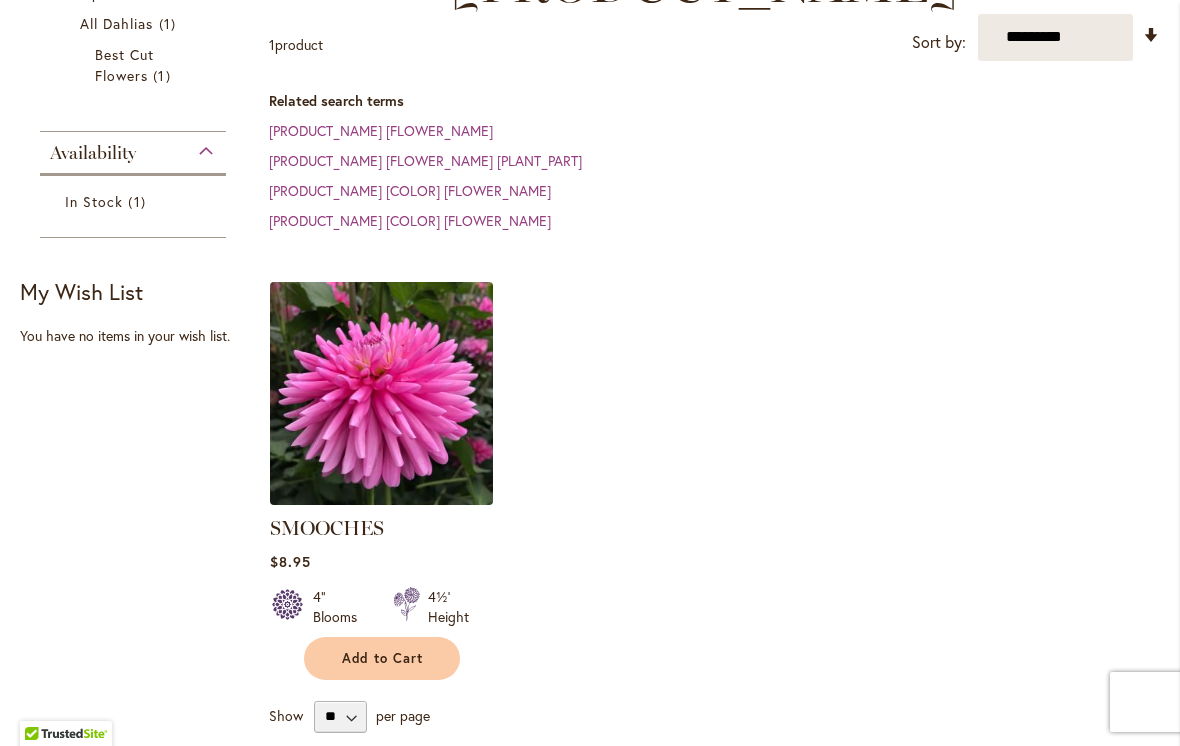 click at bounding box center (381, 393) 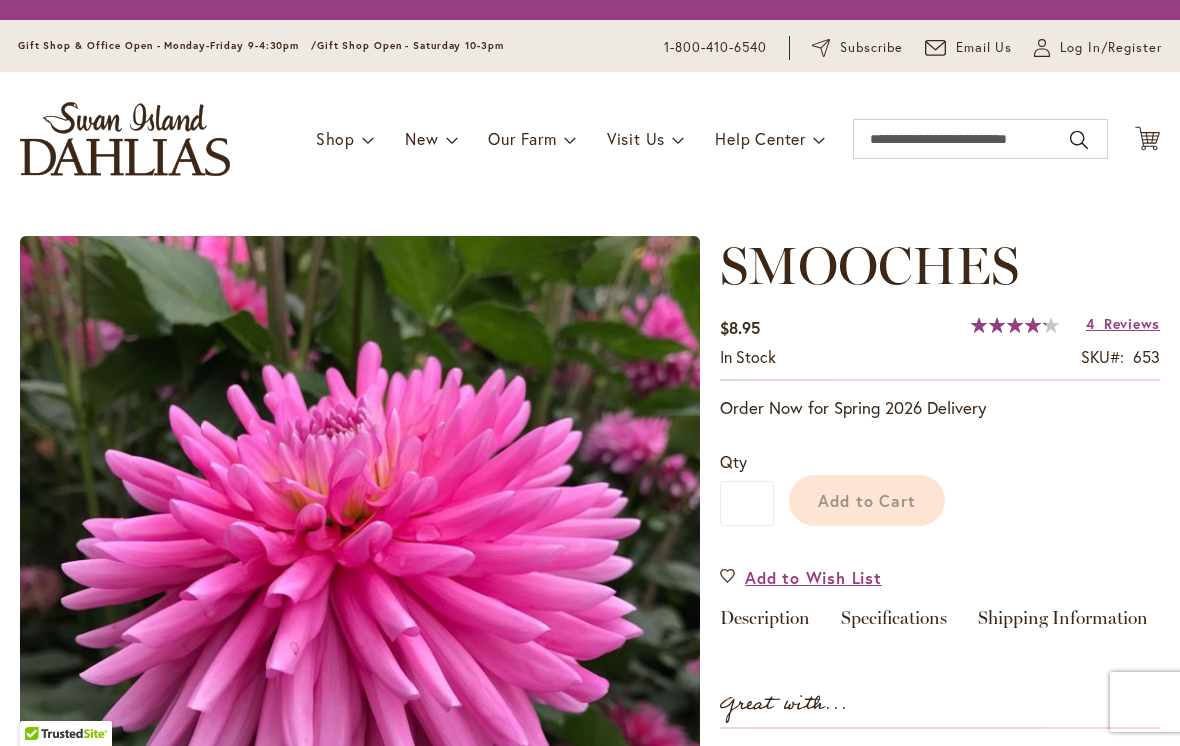 scroll, scrollTop: 0, scrollLeft: 0, axis: both 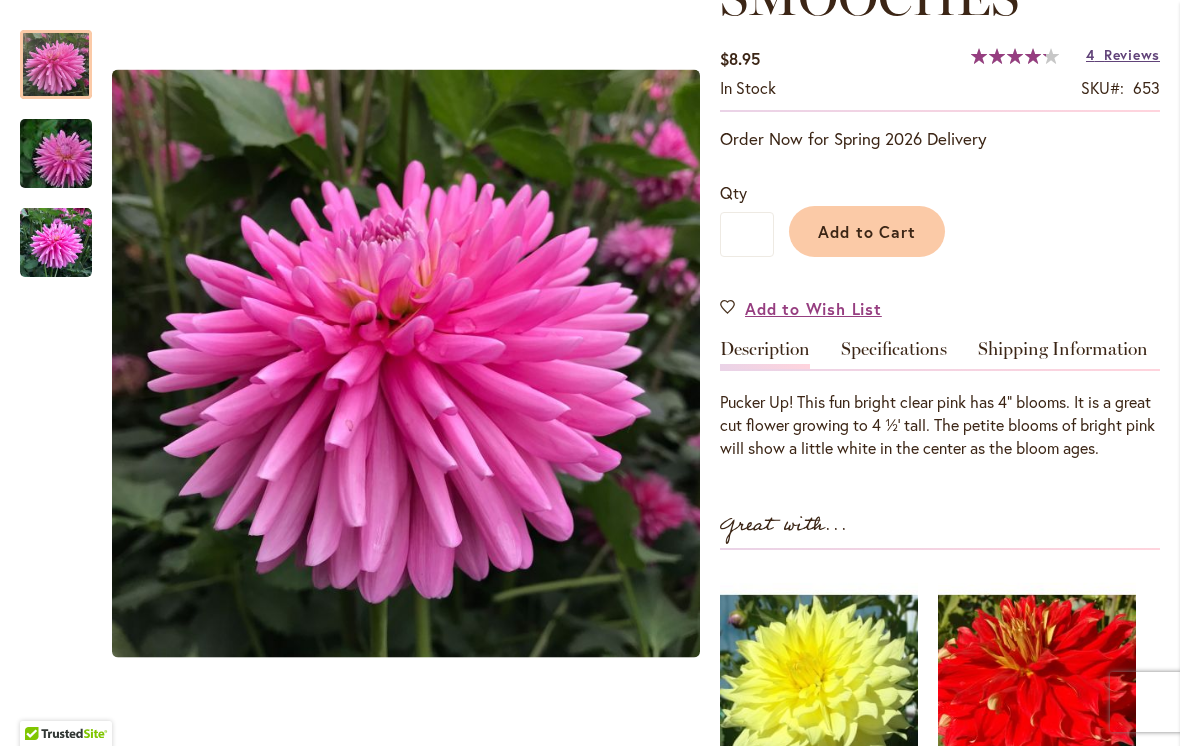 click on "Reviews" at bounding box center (1132, 54) 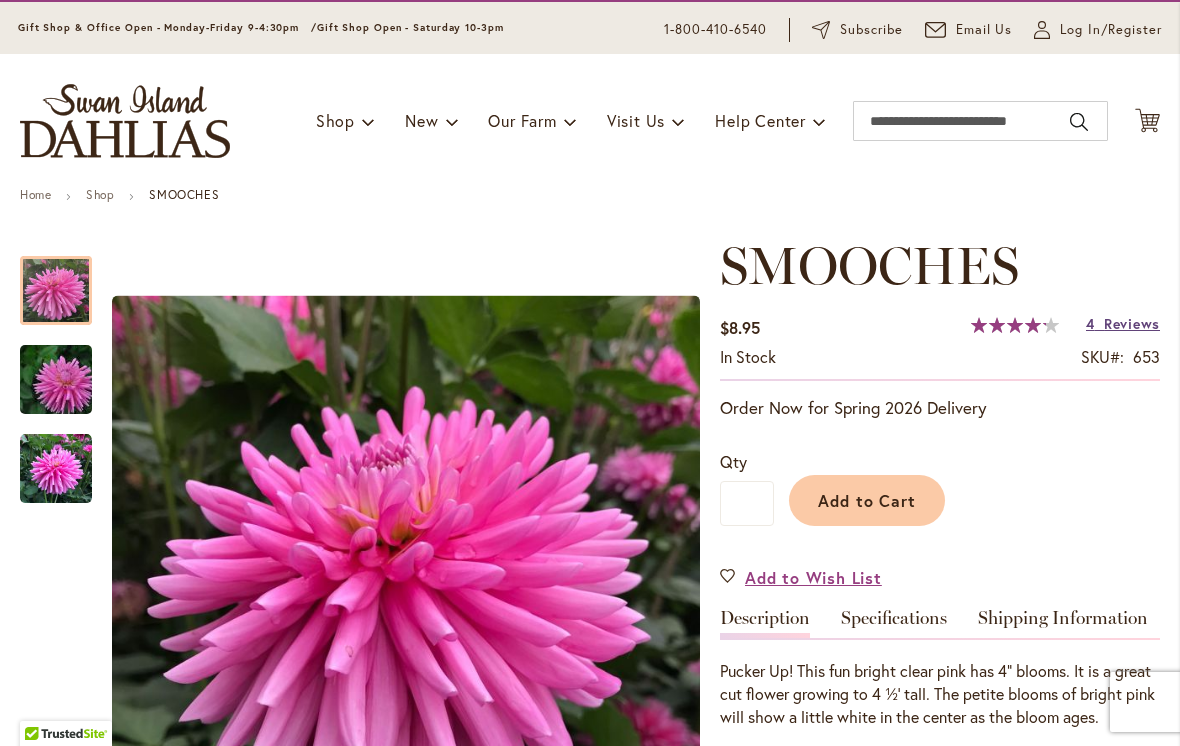 scroll, scrollTop: 50, scrollLeft: 0, axis: vertical 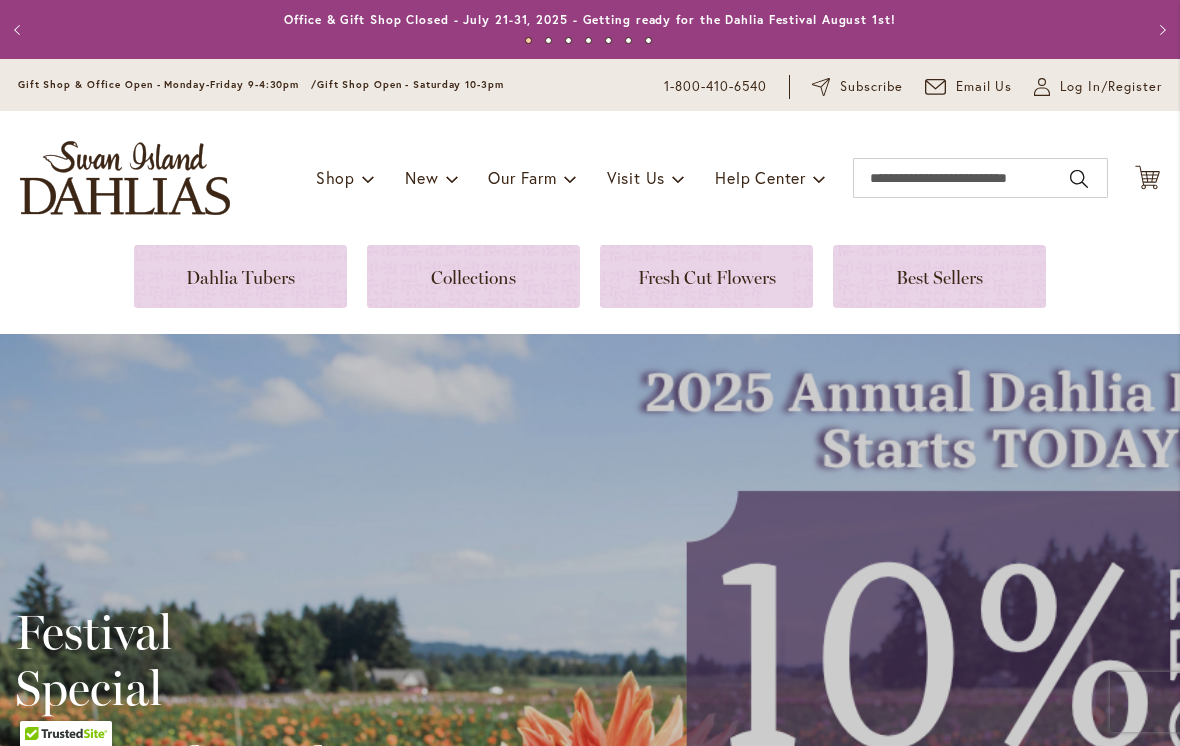 click on "Toggle Nav
Shop
Dahlia Tubers
Collections
Fresh Cut Dahlias
Gardening Supplies
Gift Cards
Request a Catalog
Gifts, Clothing & Specialty Items" at bounding box center (590, 178) 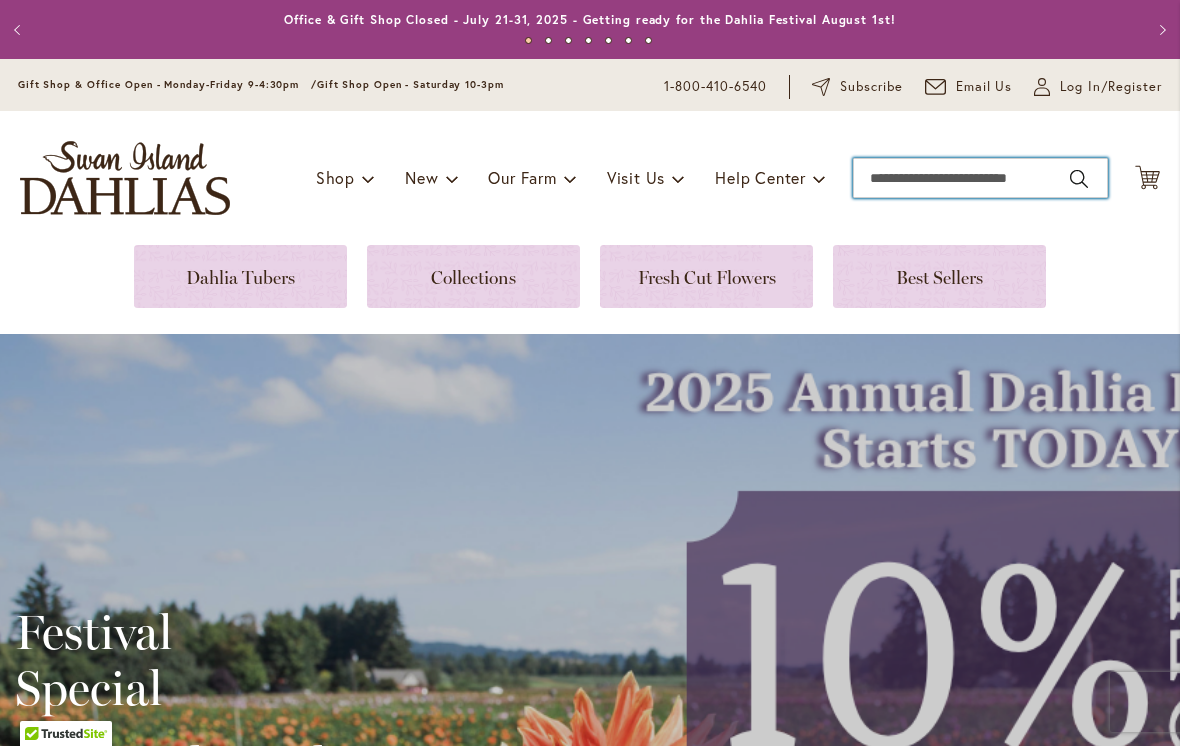 click on "Search" at bounding box center (980, 178) 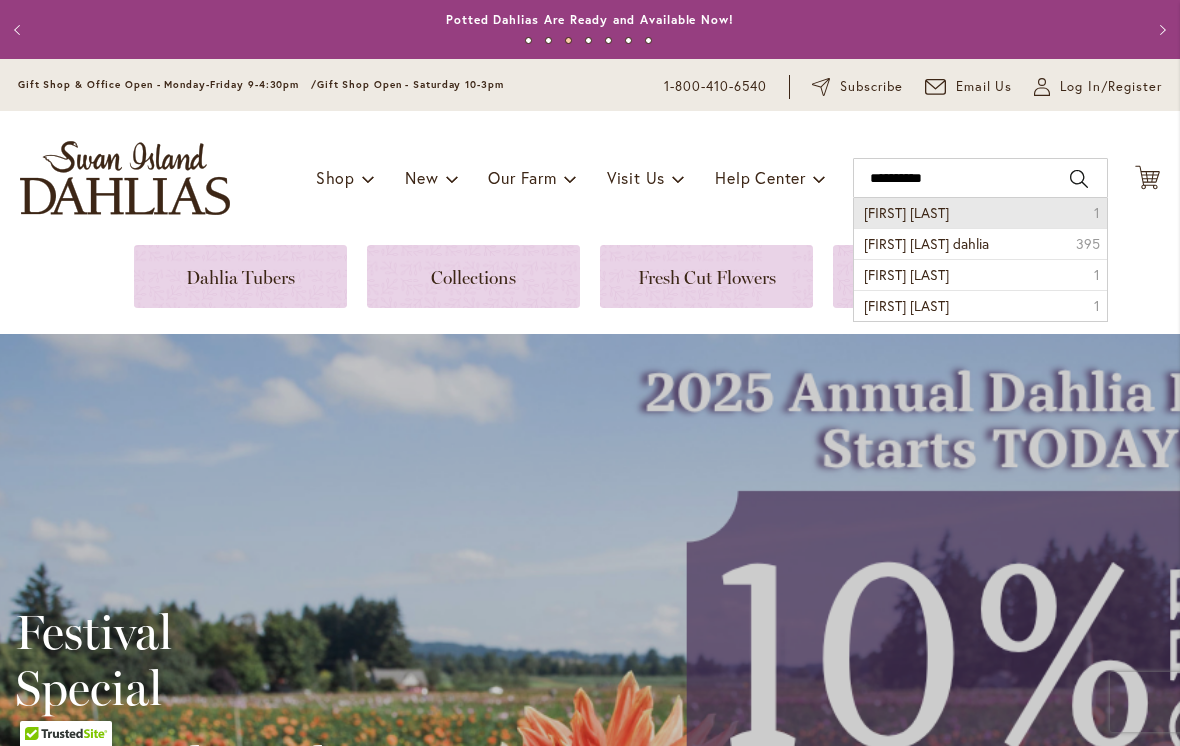 click on "gerri hoek" at bounding box center (906, 212) 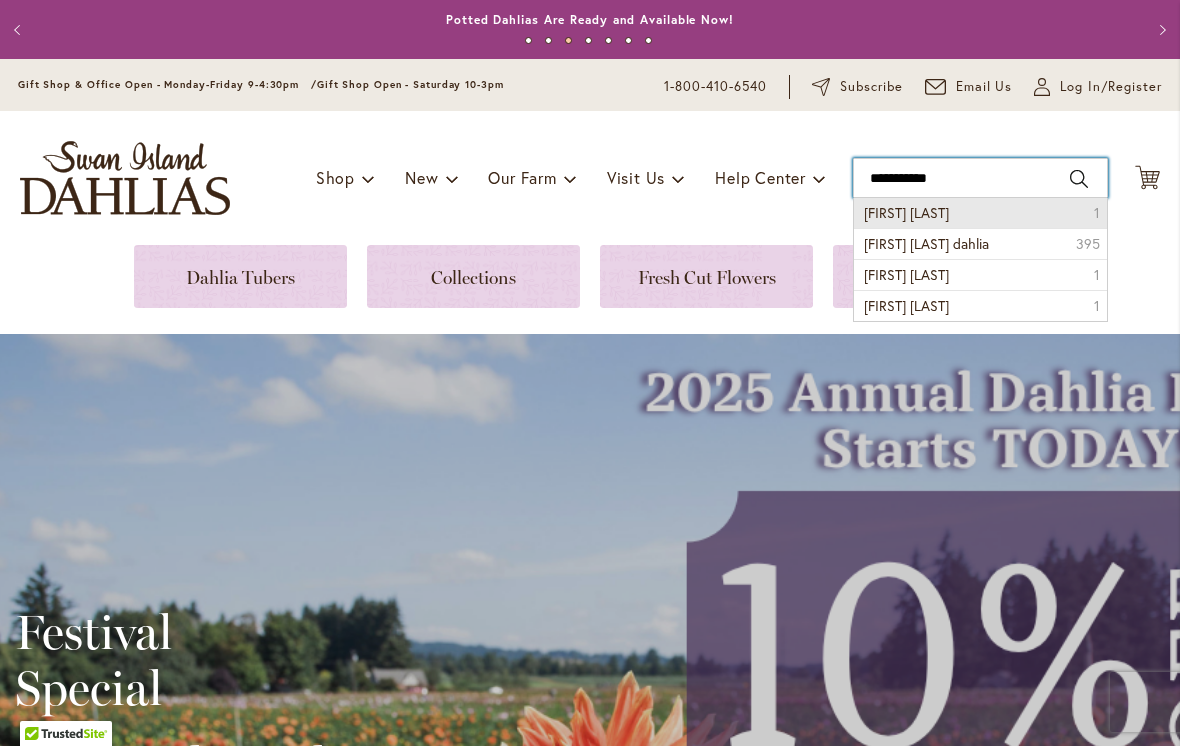 type on "**********" 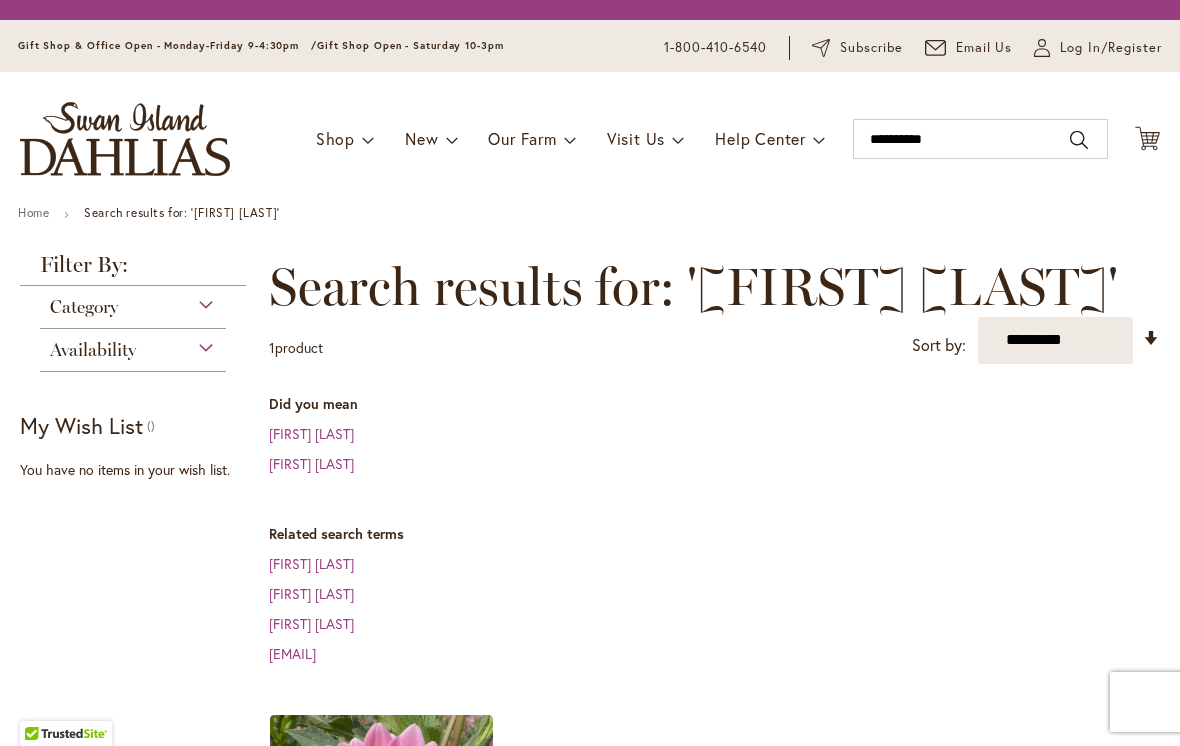 scroll, scrollTop: 0, scrollLeft: 0, axis: both 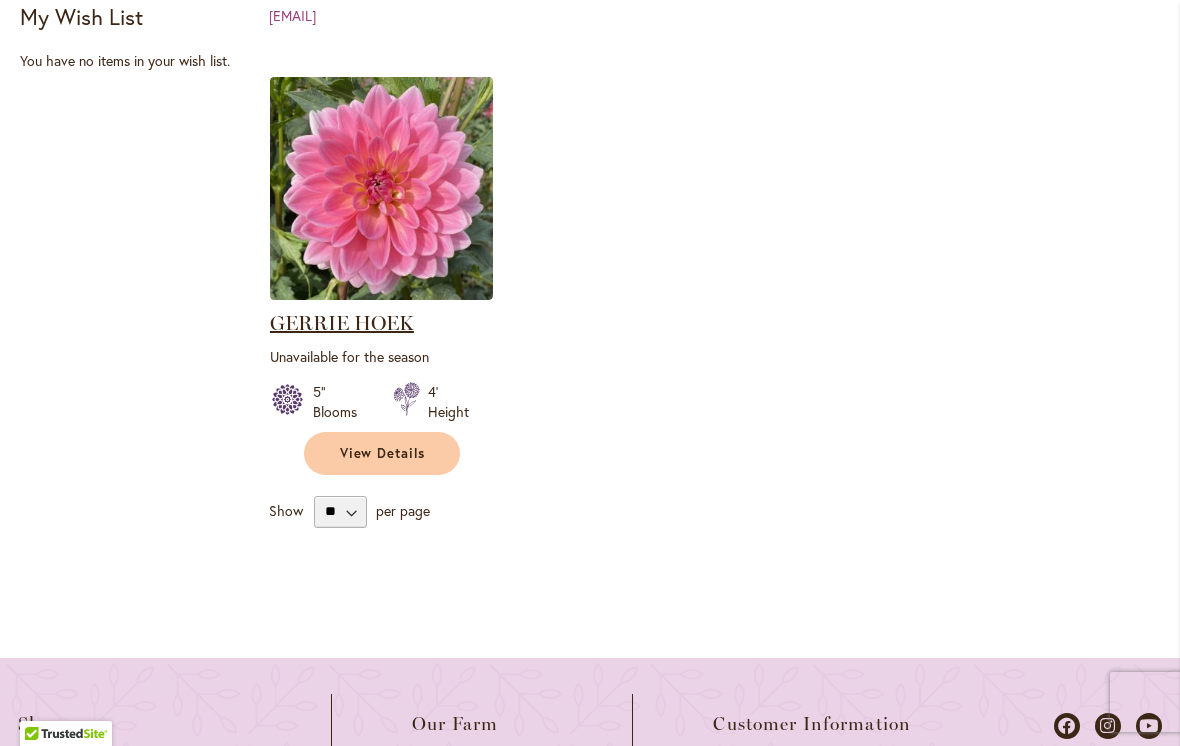 click on "GERRIE HOEK" at bounding box center [342, 323] 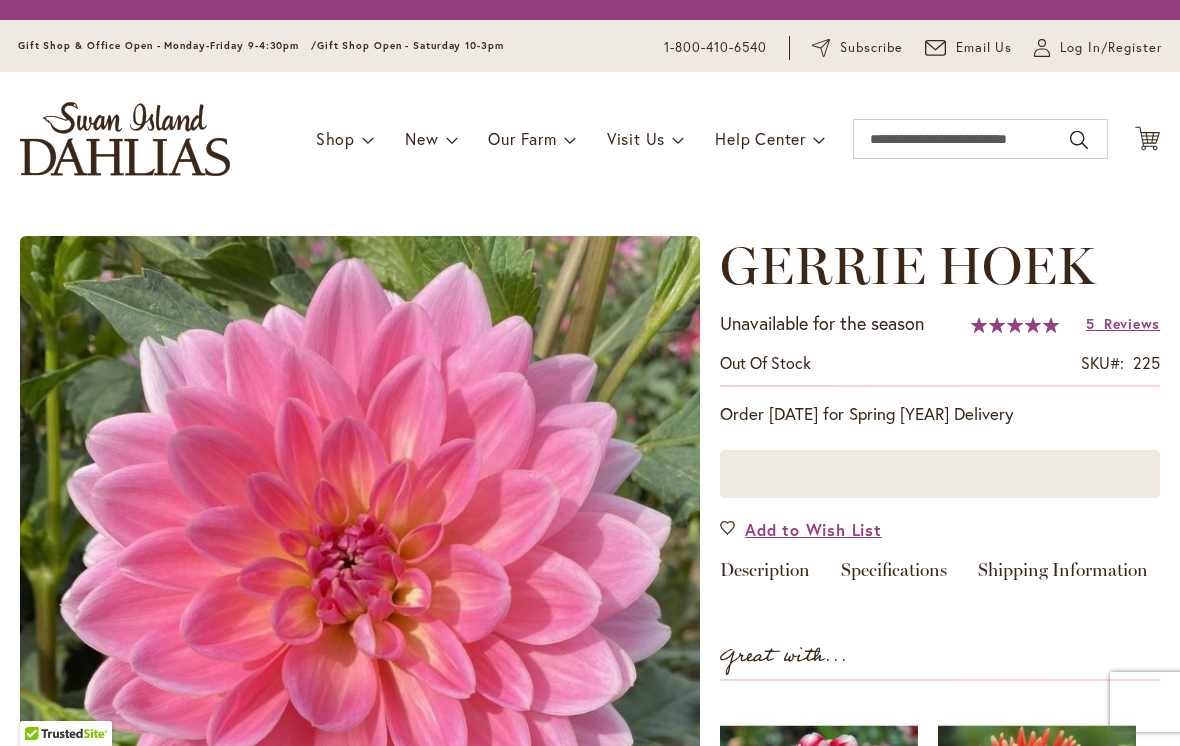 scroll, scrollTop: 0, scrollLeft: 0, axis: both 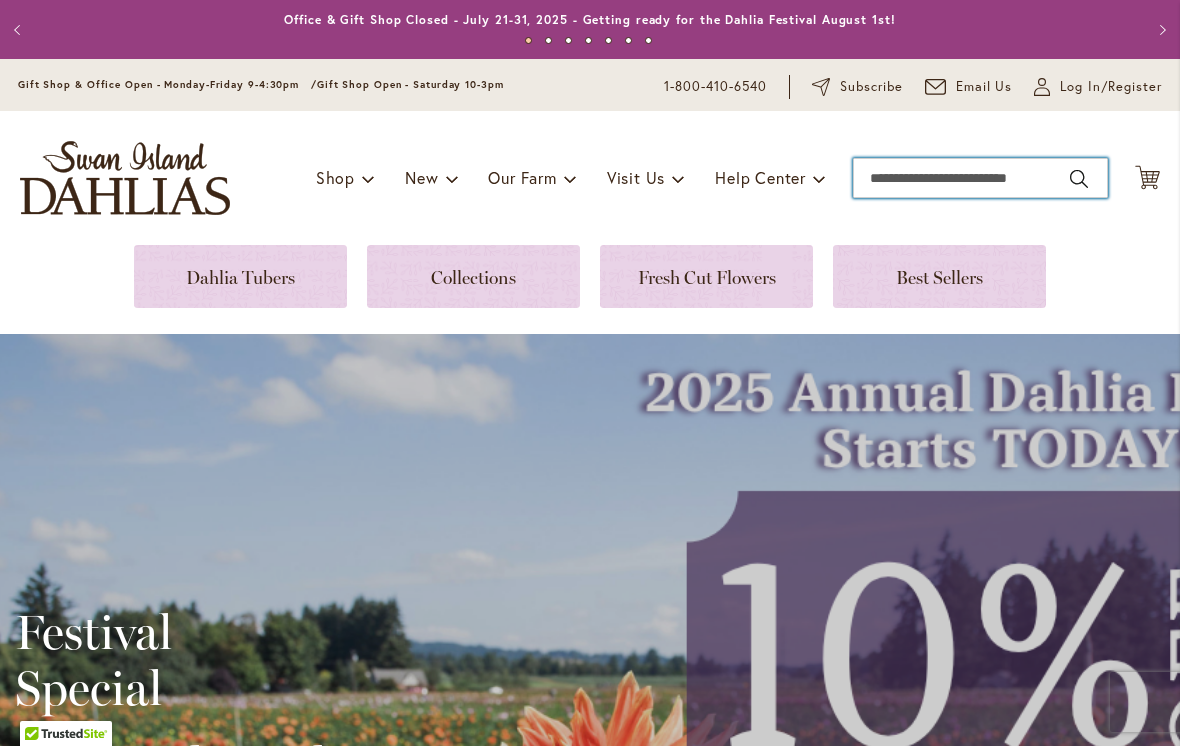 click on "Search" at bounding box center [980, 178] 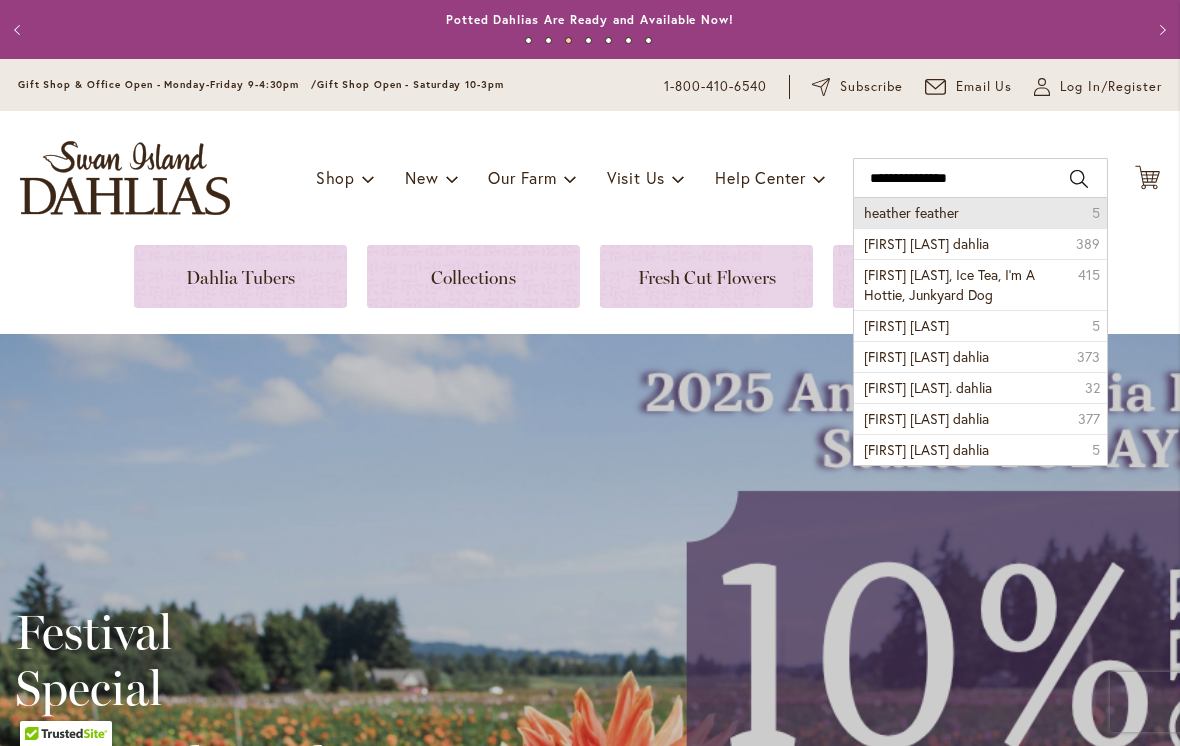 click on "heather feather" at bounding box center (911, 212) 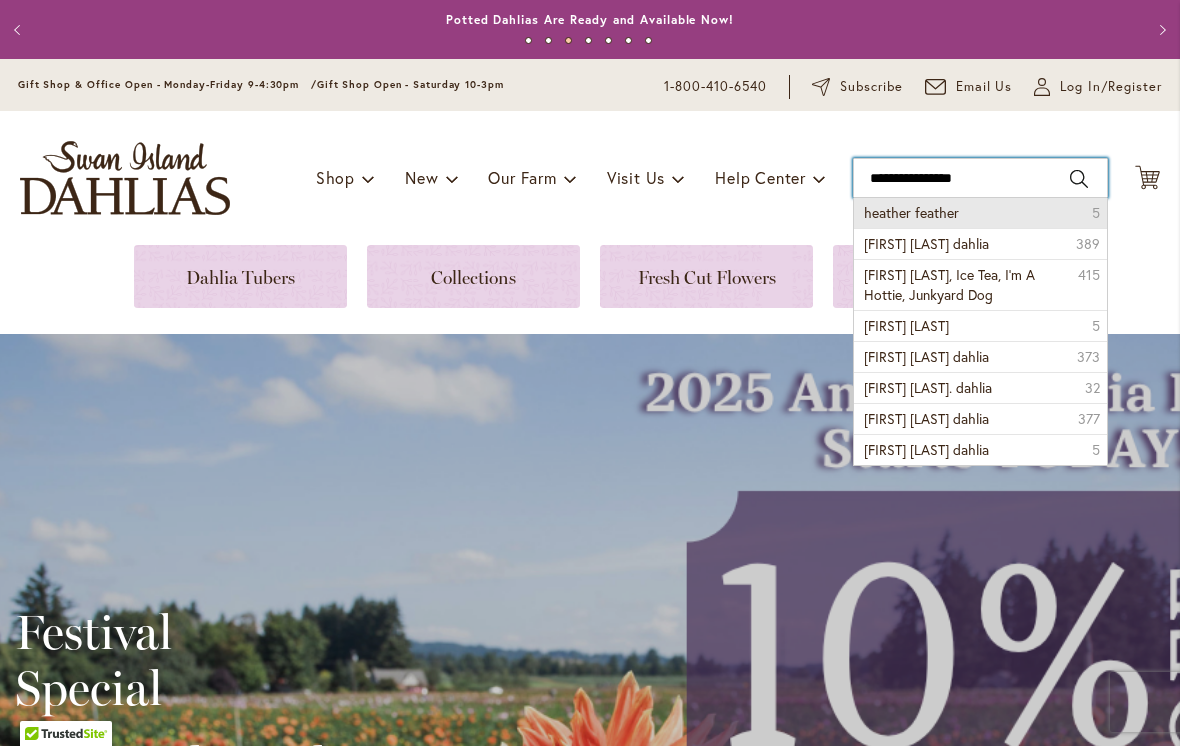 type on "**********" 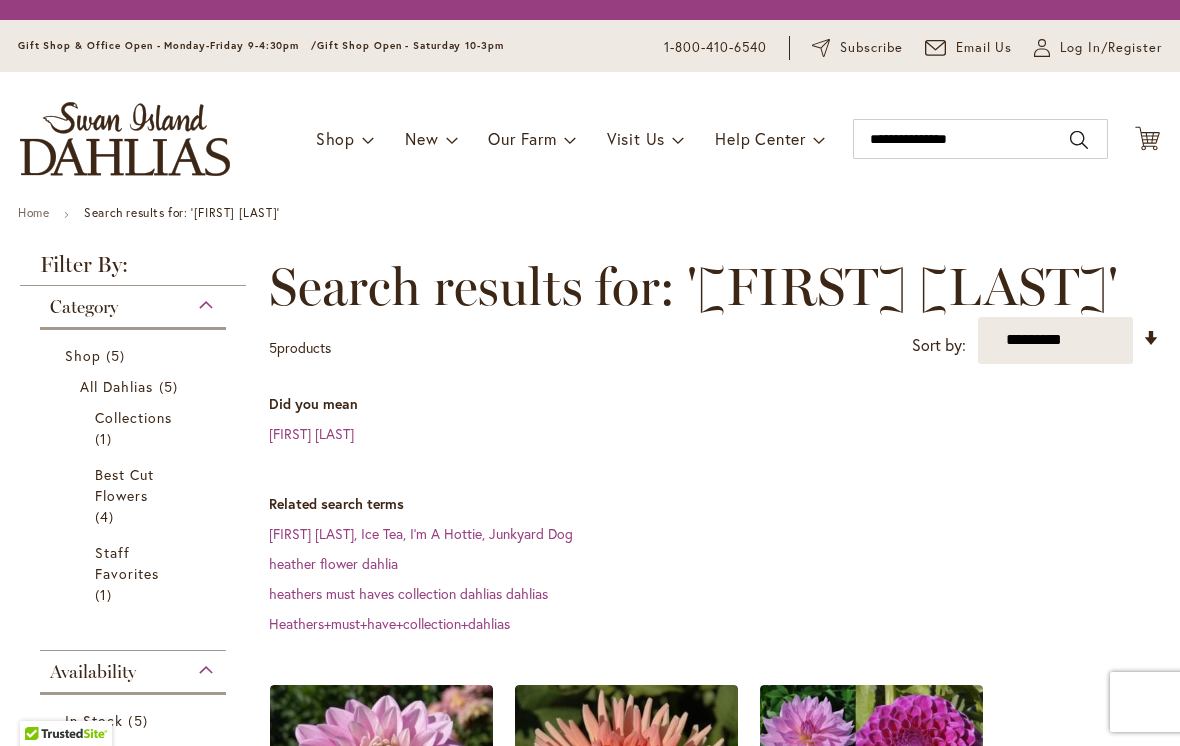 scroll, scrollTop: 0, scrollLeft: 0, axis: both 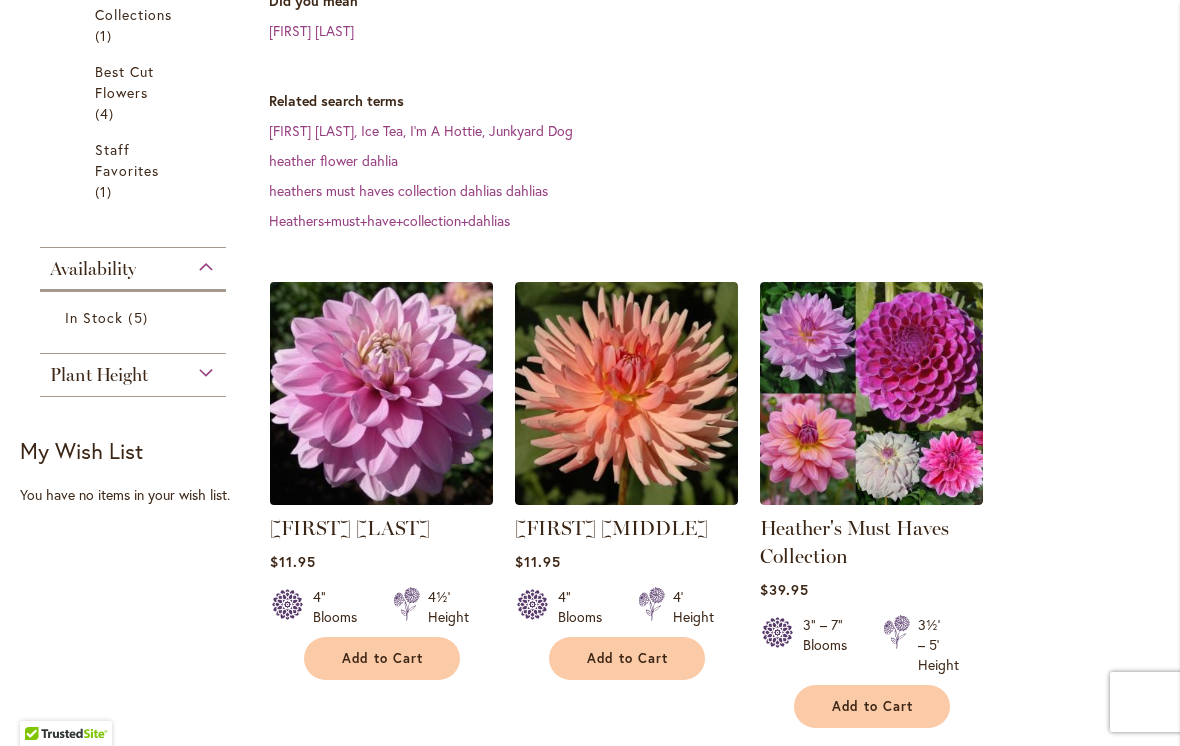 click at bounding box center (381, 393) 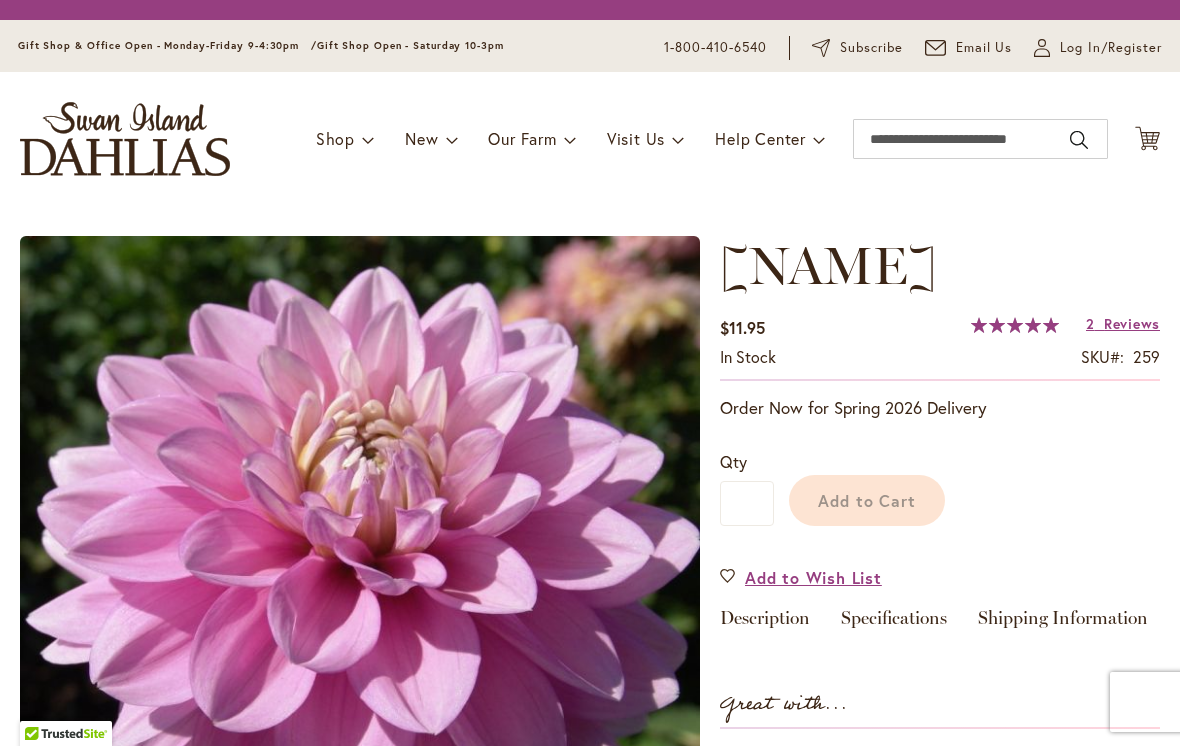 scroll, scrollTop: 0, scrollLeft: 0, axis: both 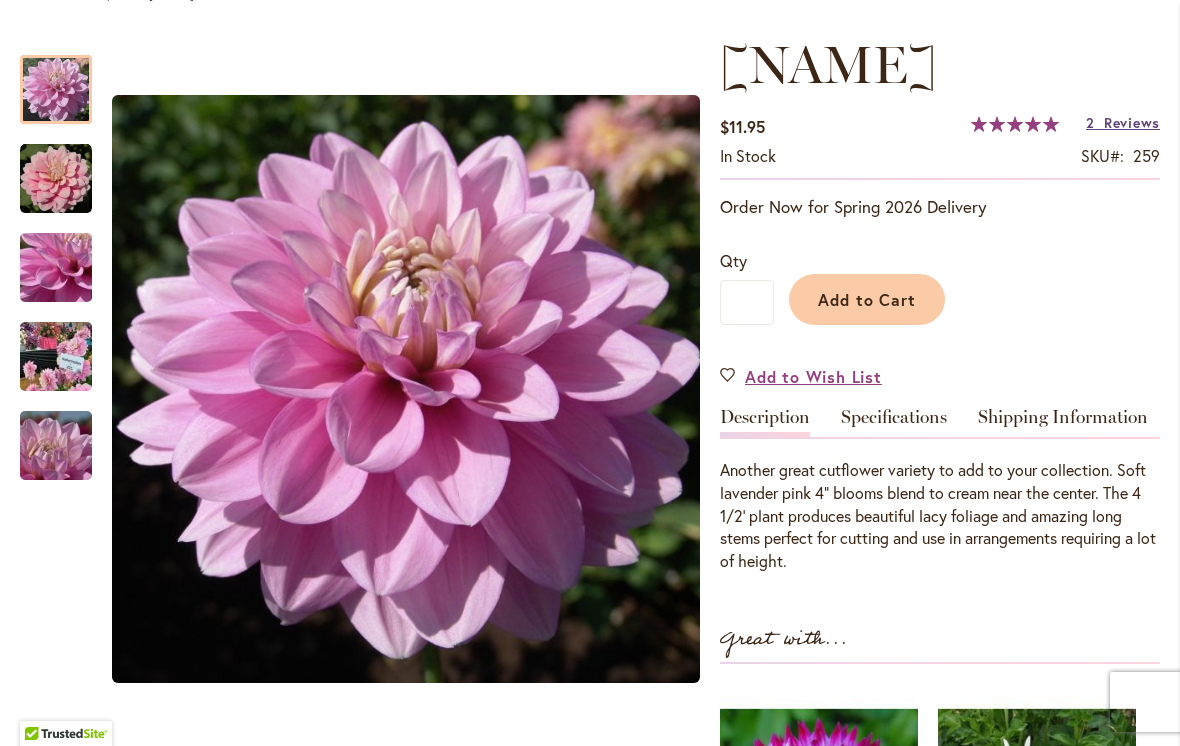 click on "Reviews" at bounding box center [1132, 122] 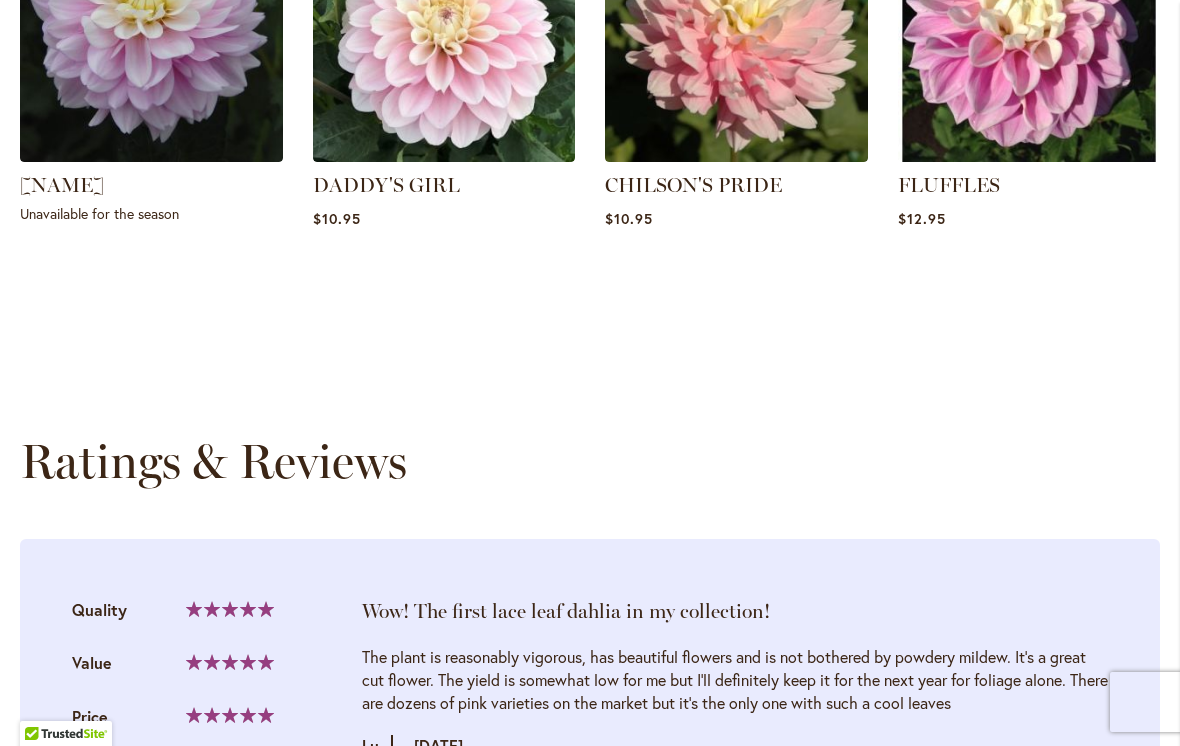 scroll, scrollTop: 1645, scrollLeft: 0, axis: vertical 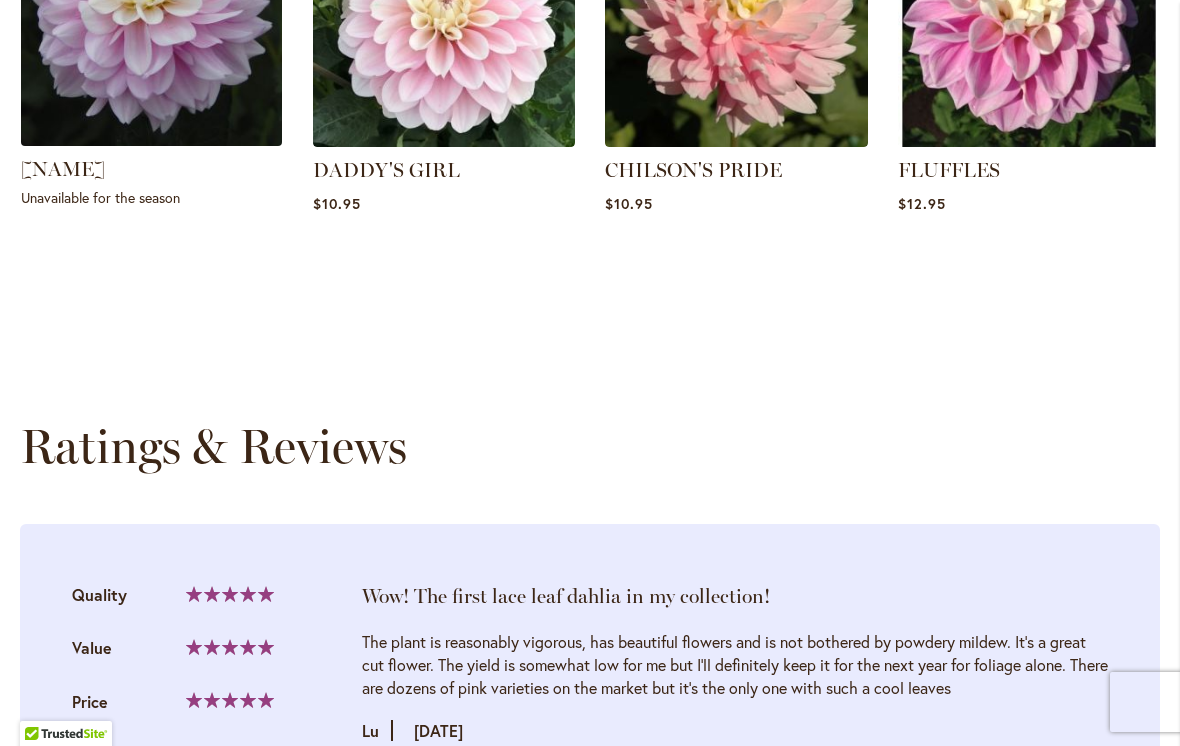 click at bounding box center [151, 16] 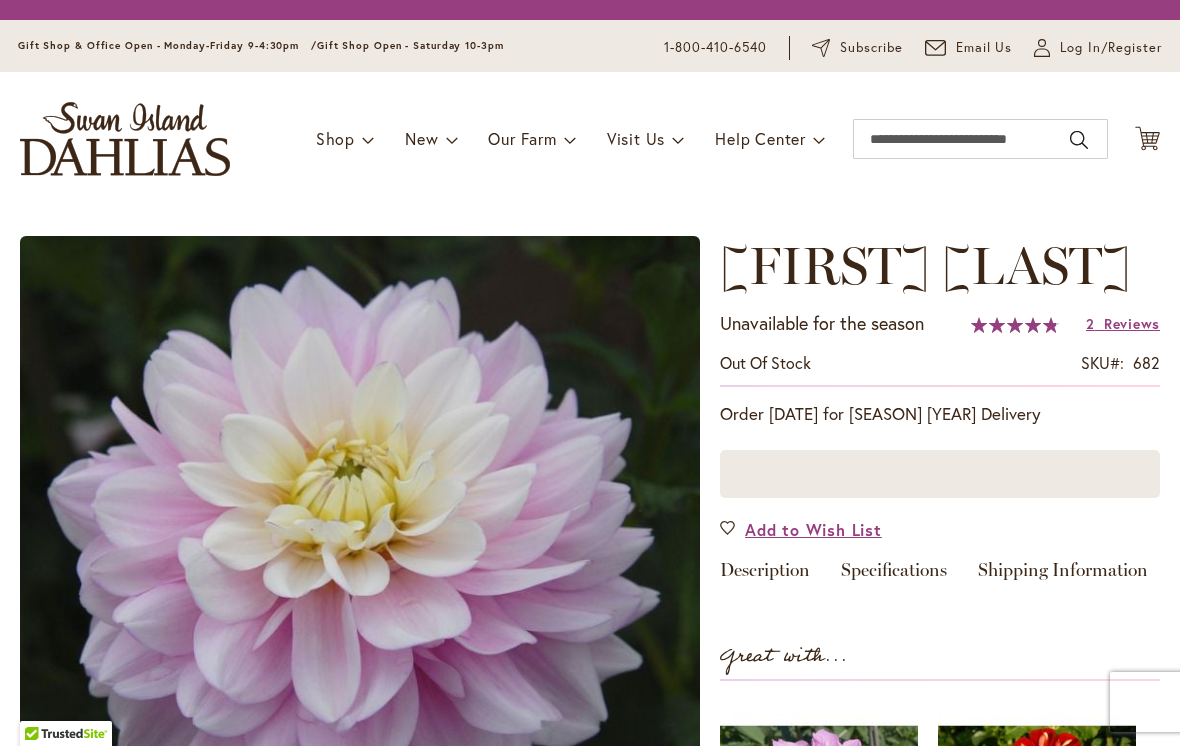 scroll, scrollTop: 0, scrollLeft: 0, axis: both 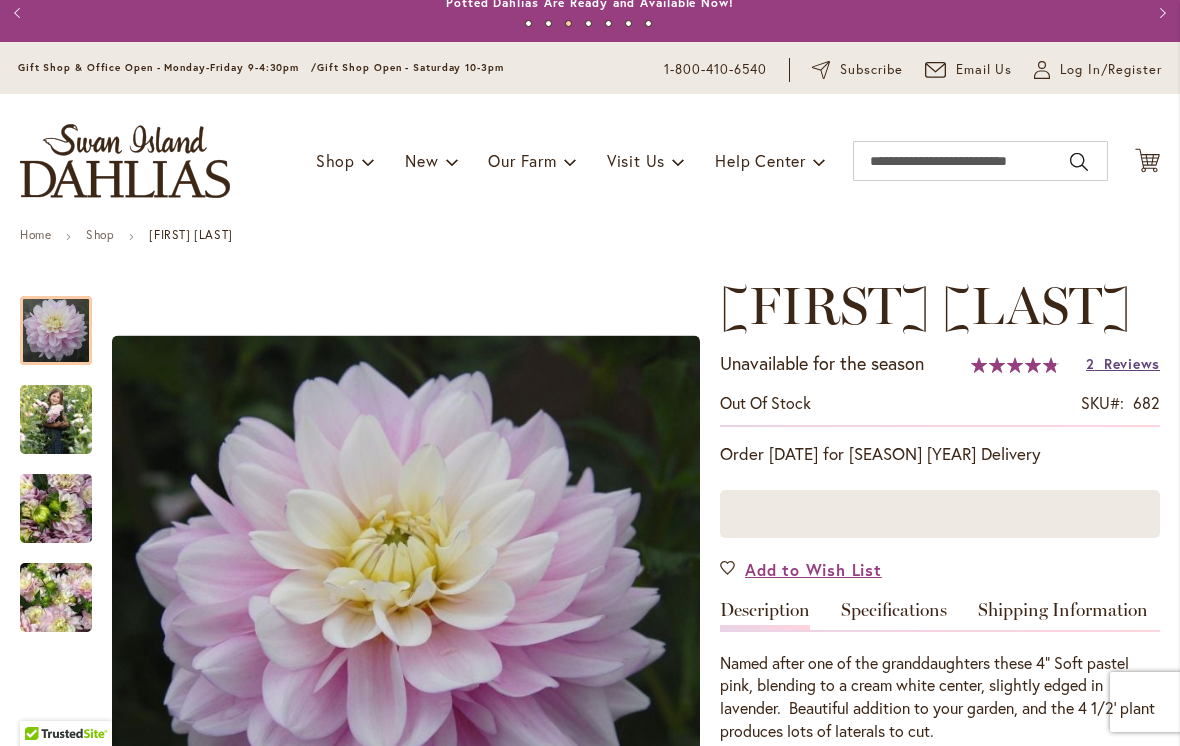 click on "Reviews" at bounding box center (1132, 363) 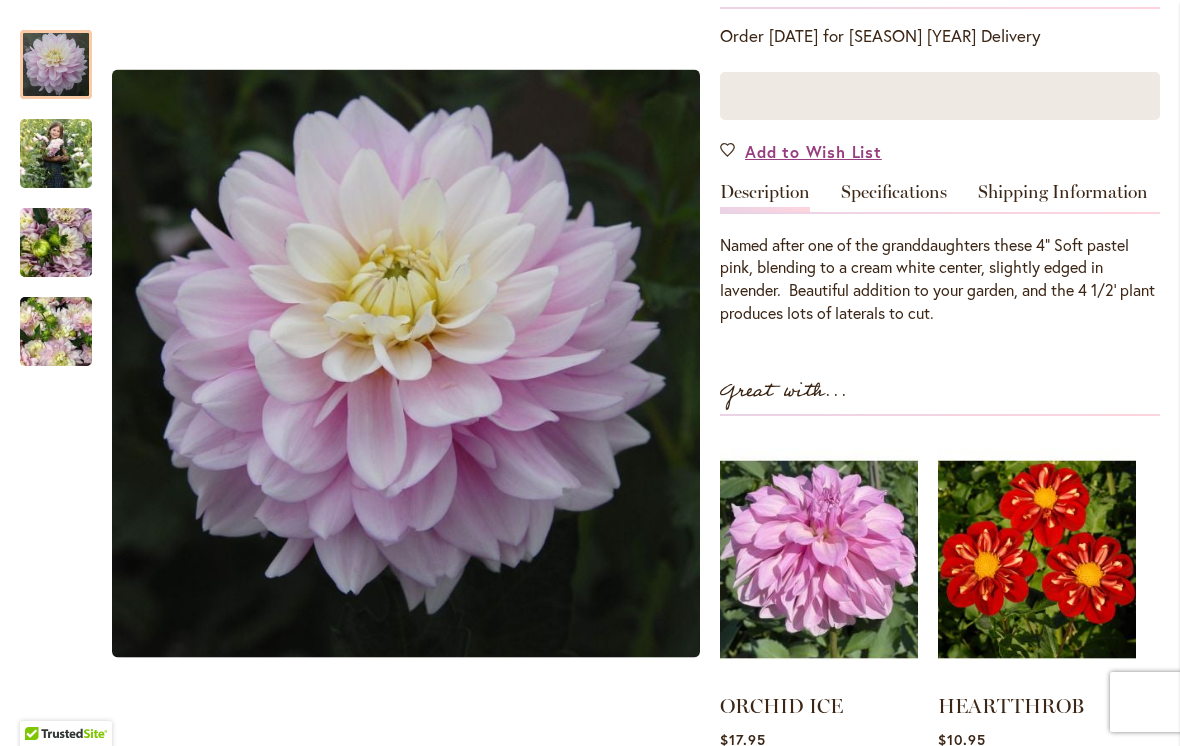 scroll, scrollTop: 453, scrollLeft: 0, axis: vertical 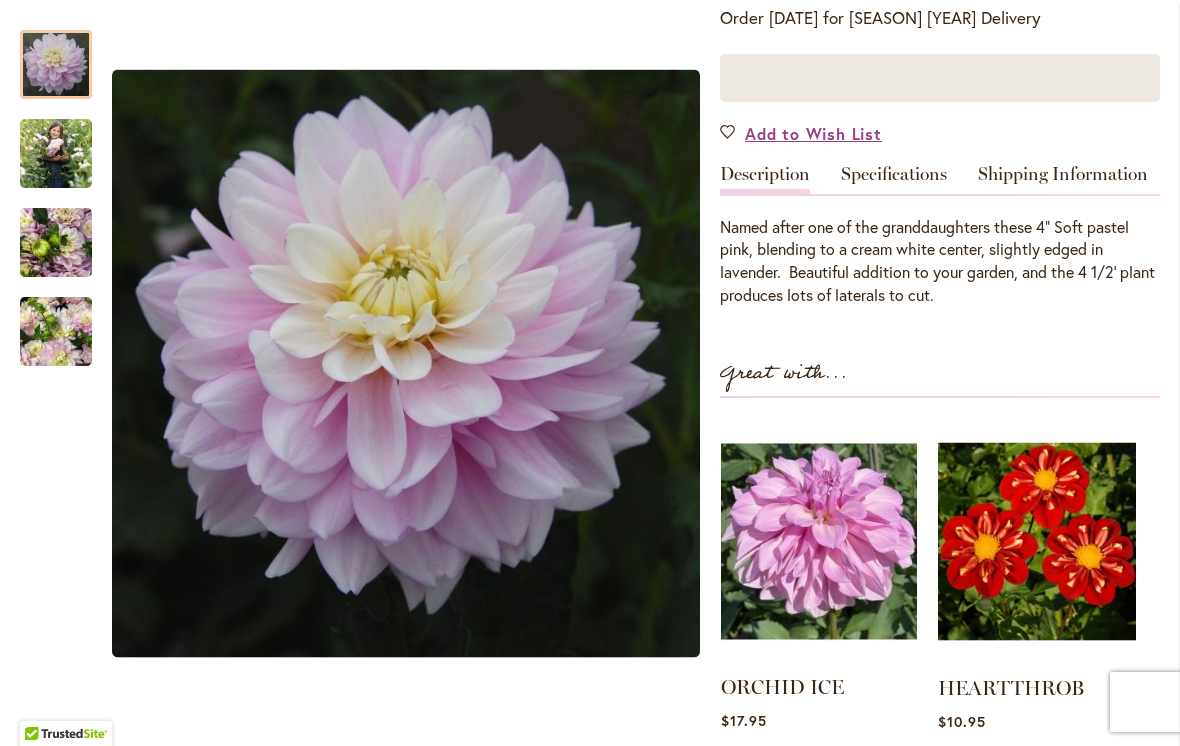 click at bounding box center [819, 541] 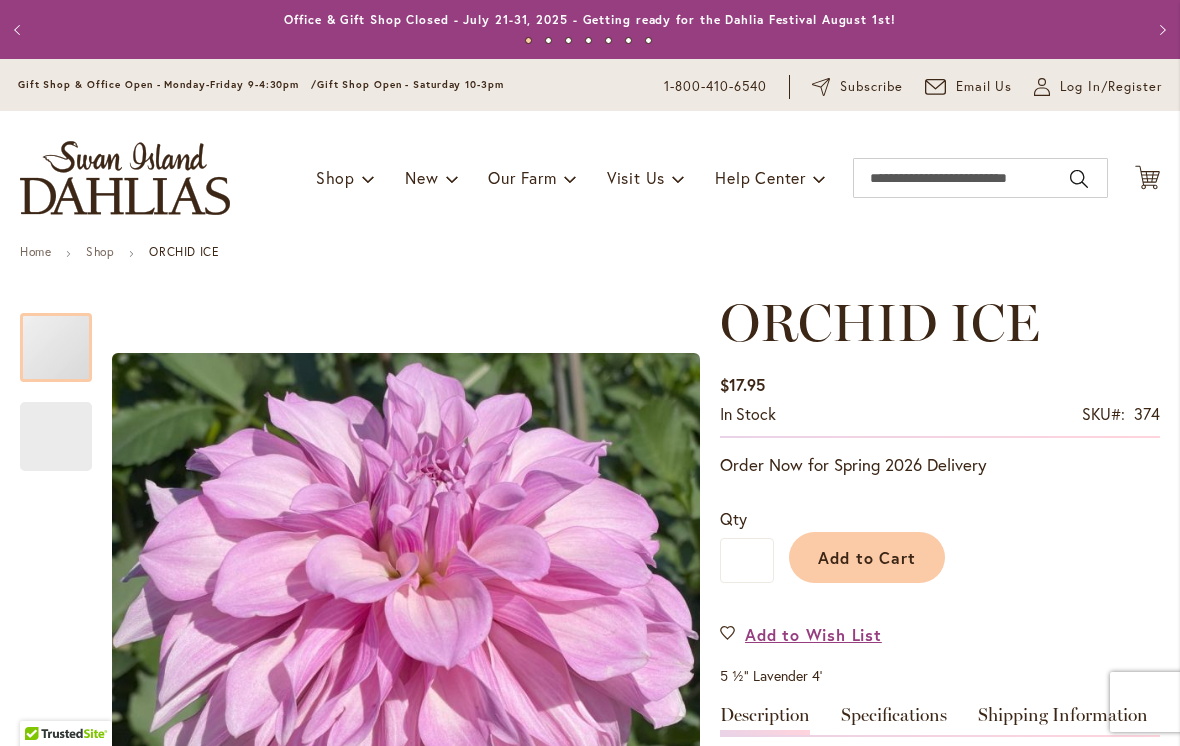scroll, scrollTop: 0, scrollLeft: 0, axis: both 